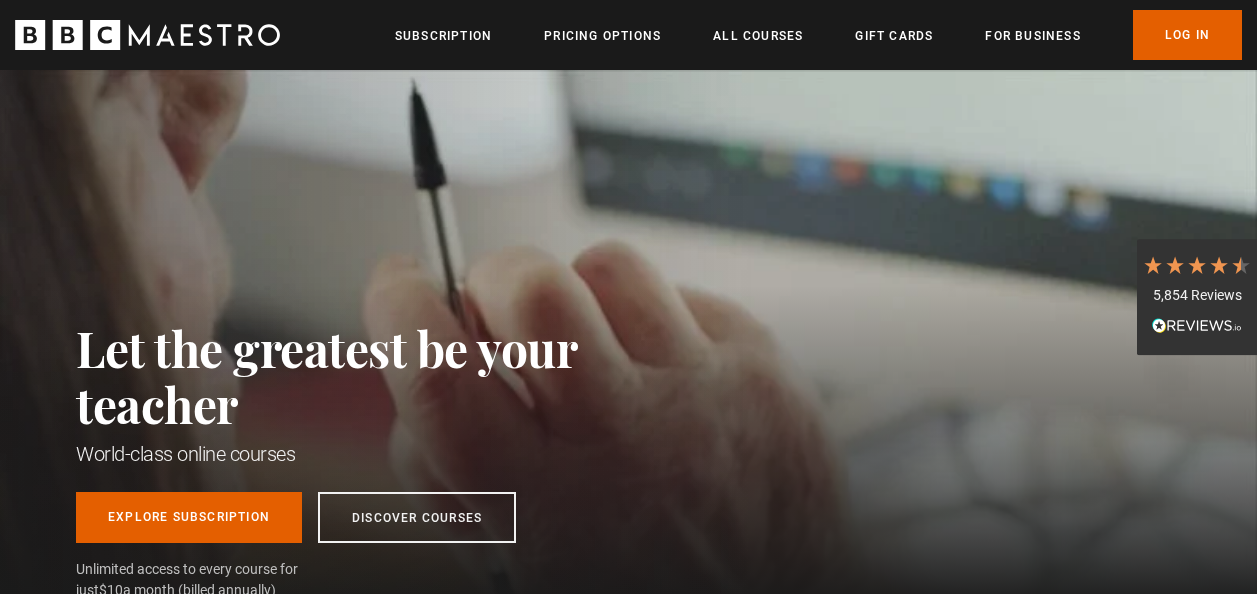 scroll, scrollTop: 0, scrollLeft: 0, axis: both 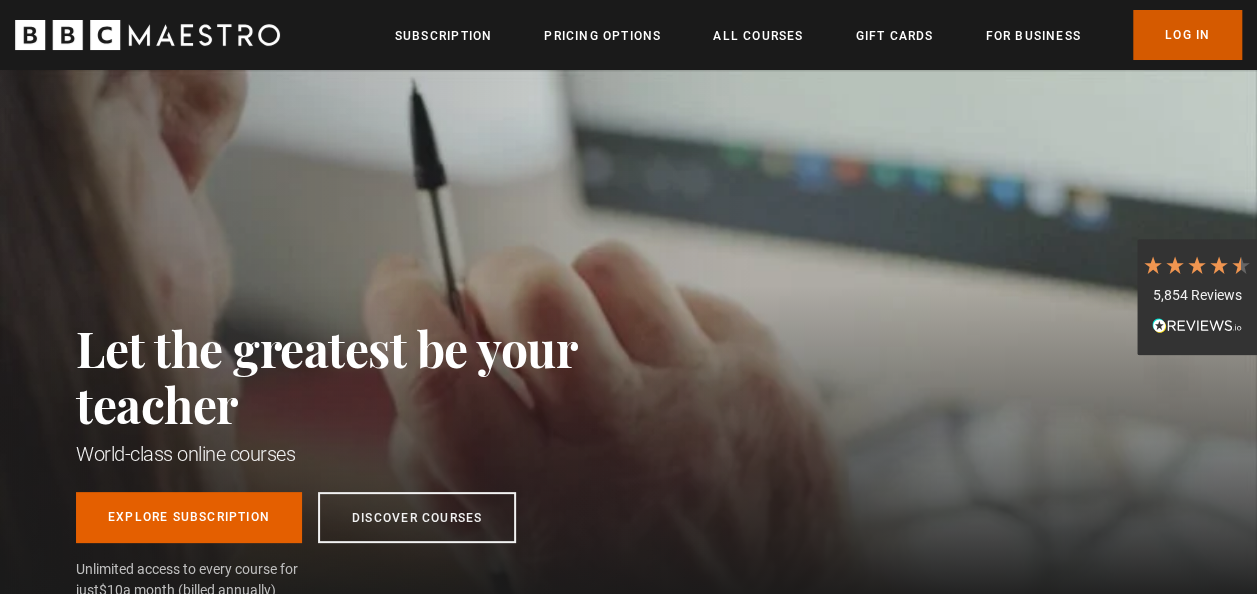 click on "Log In" at bounding box center (1187, 35) 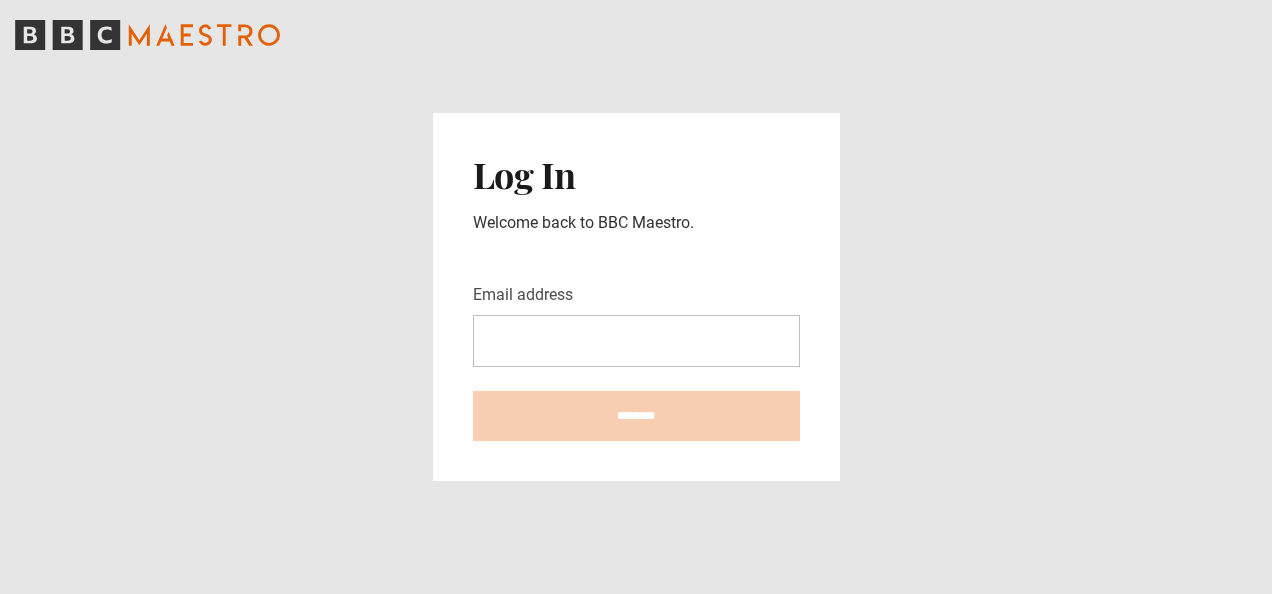 scroll, scrollTop: 0, scrollLeft: 0, axis: both 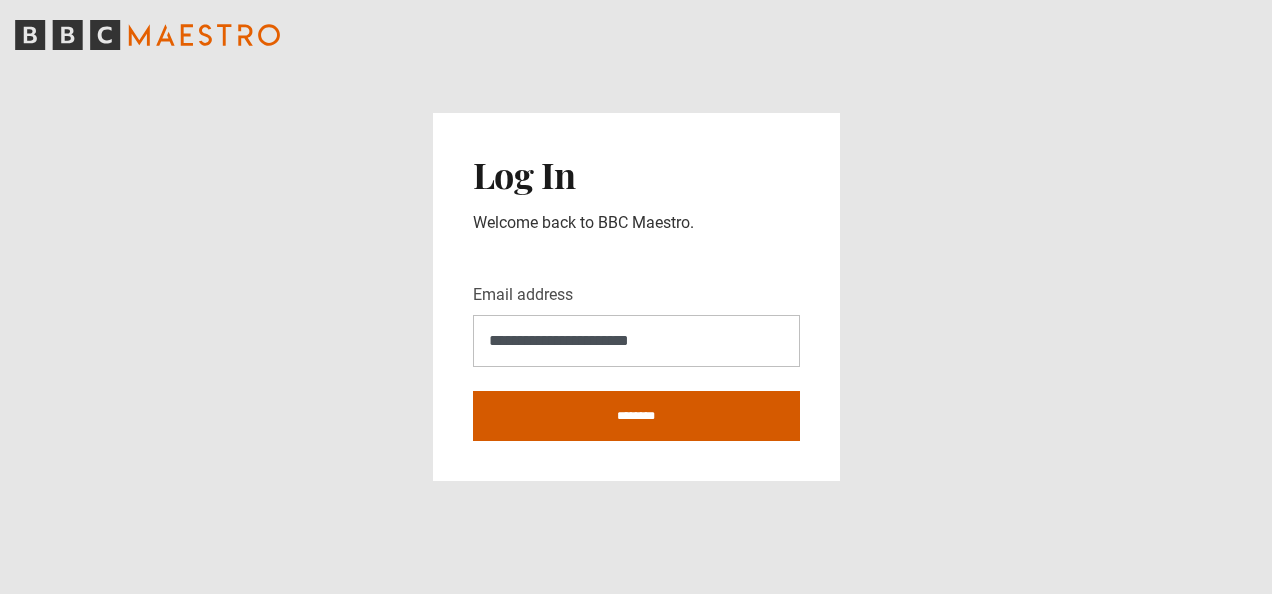click on "********" at bounding box center (636, 416) 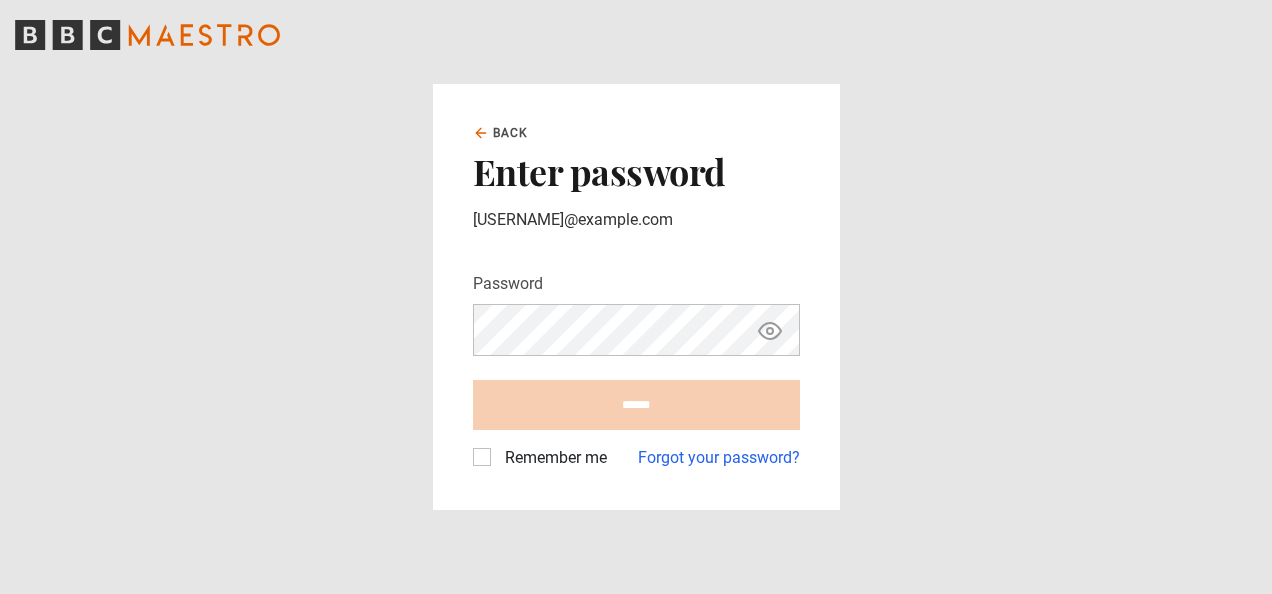 scroll, scrollTop: 0, scrollLeft: 0, axis: both 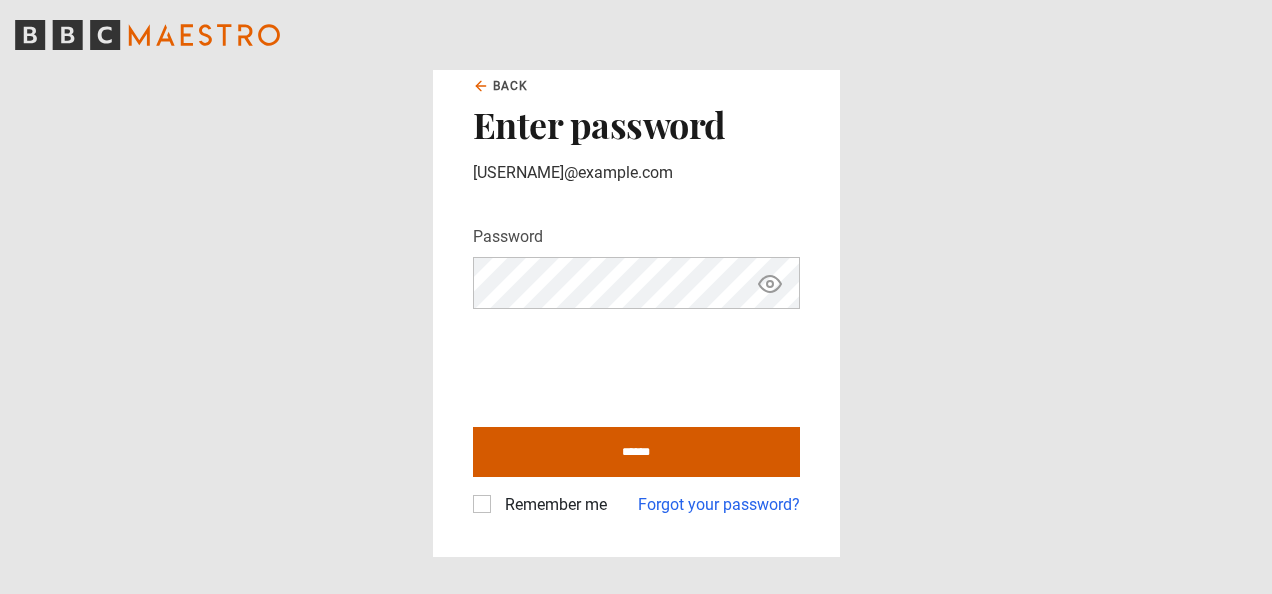 click on "******" at bounding box center (636, 452) 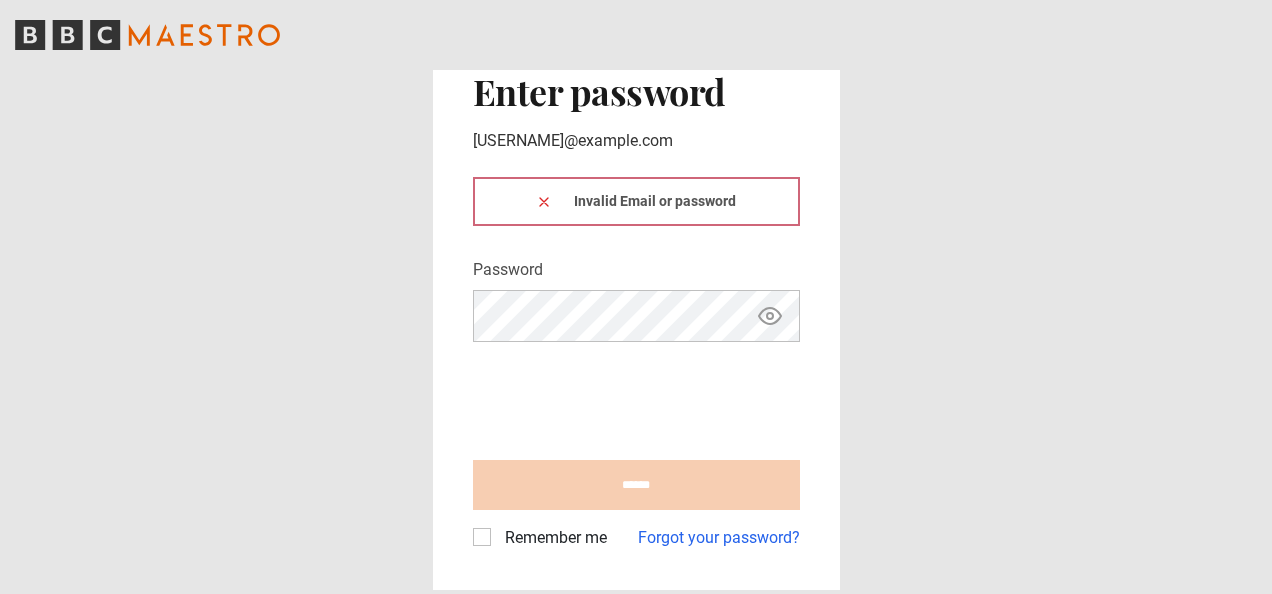 scroll, scrollTop: 0, scrollLeft: 0, axis: both 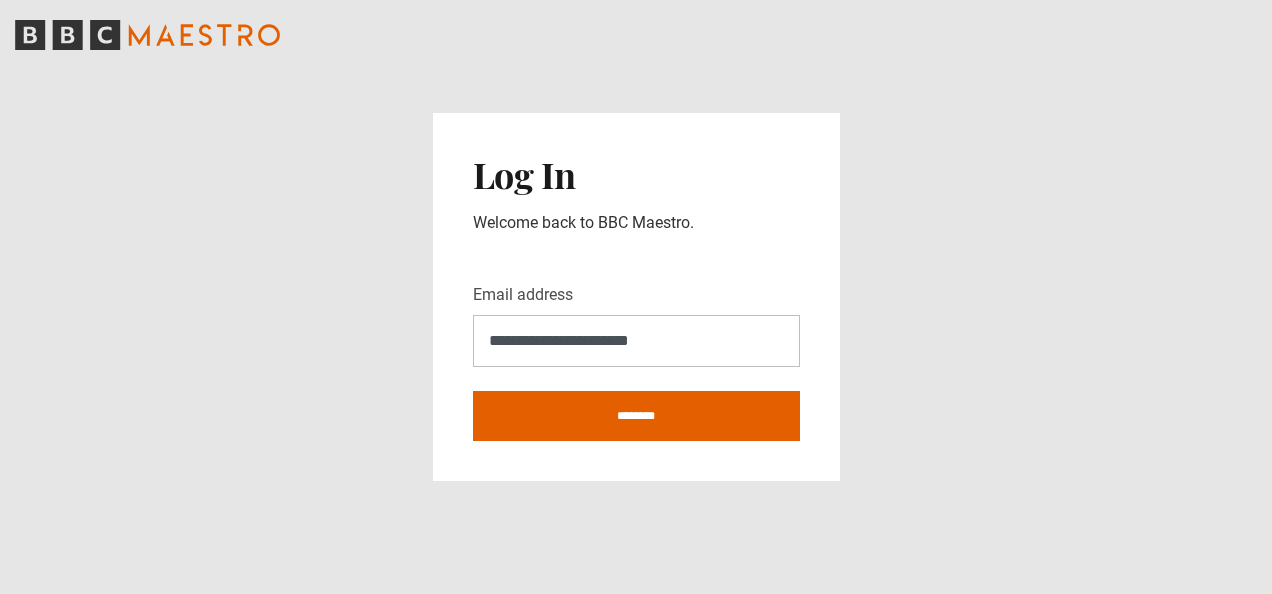 click on "**********" at bounding box center (636, 341) 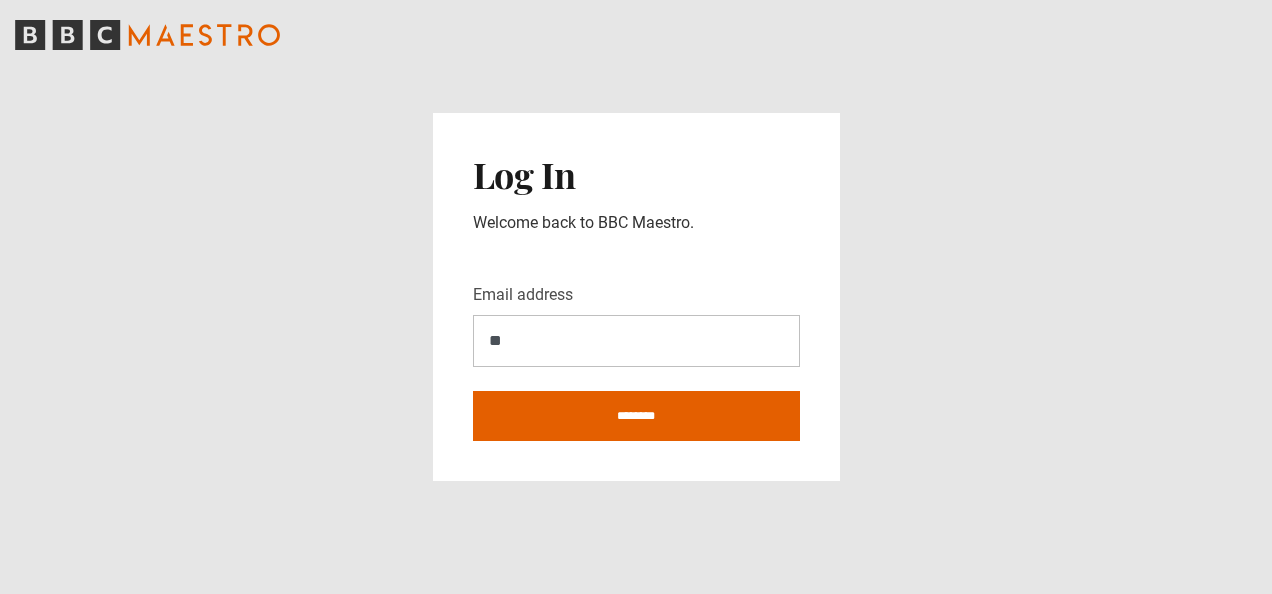 type on "*" 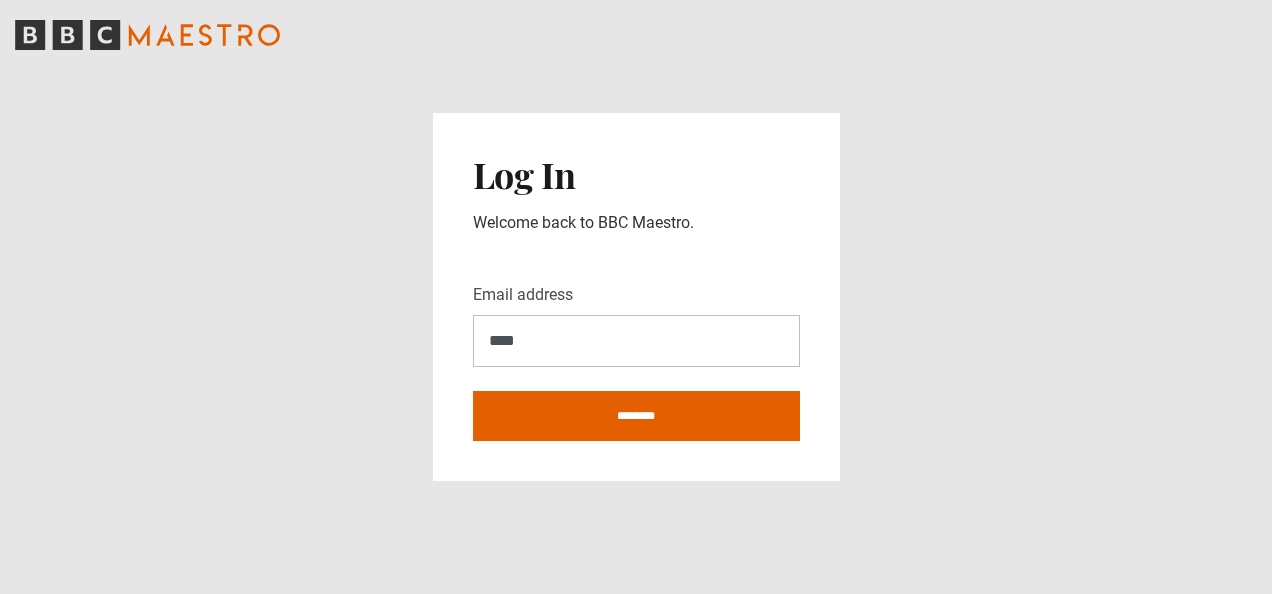 type on "**********" 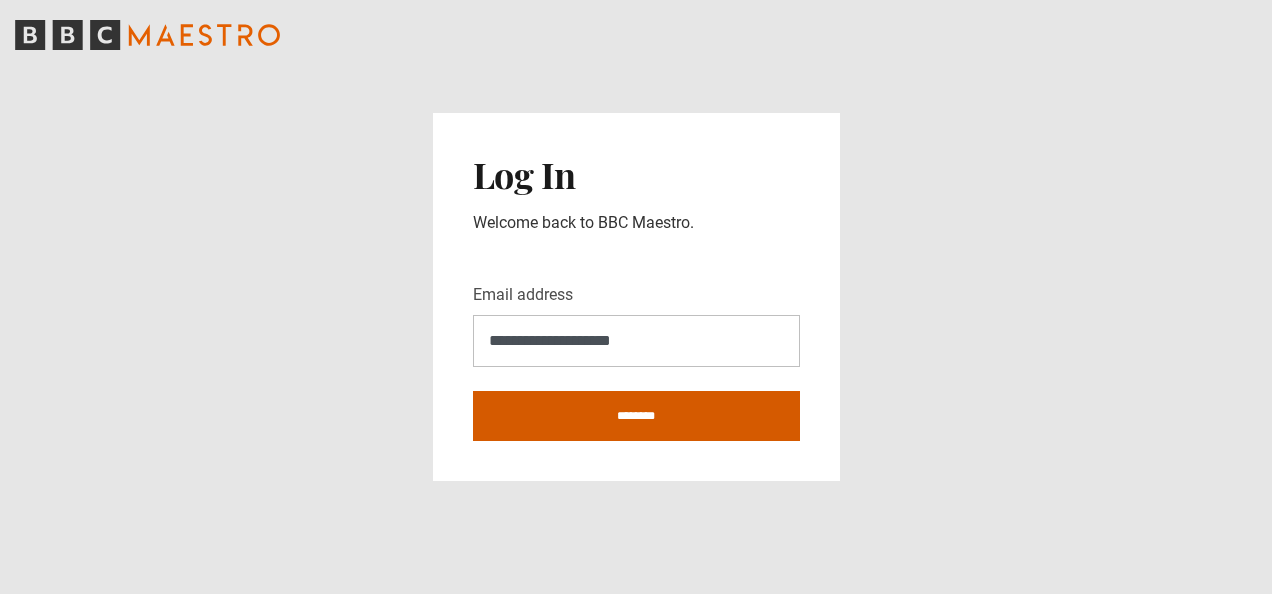 click on "********" at bounding box center (636, 416) 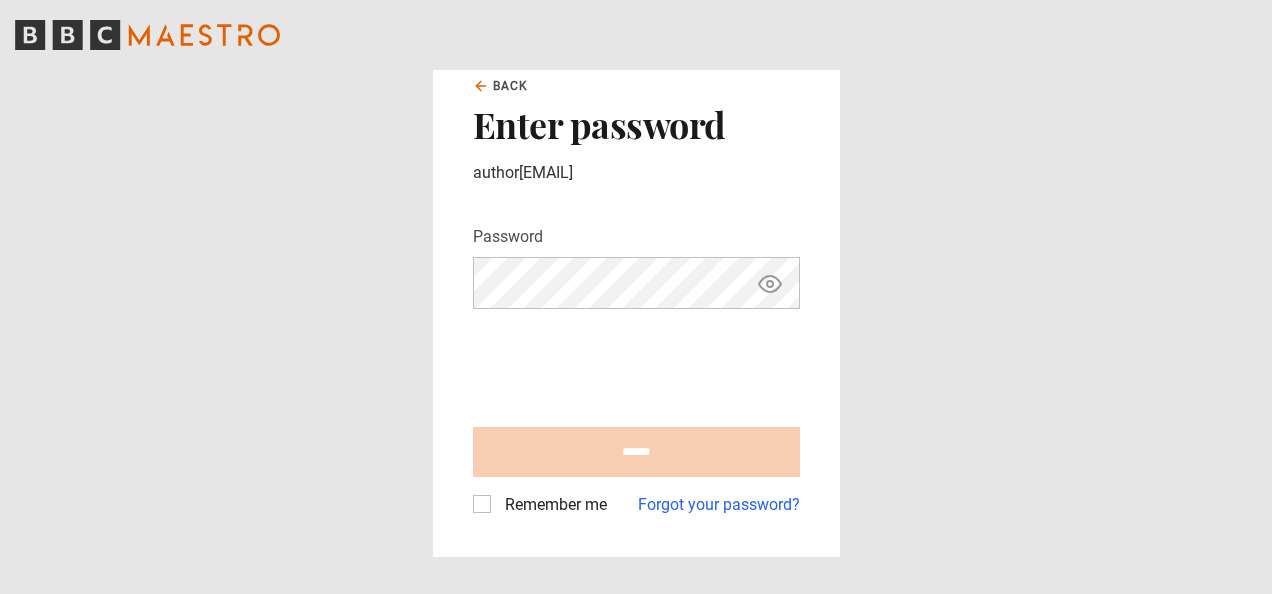 scroll, scrollTop: 0, scrollLeft: 0, axis: both 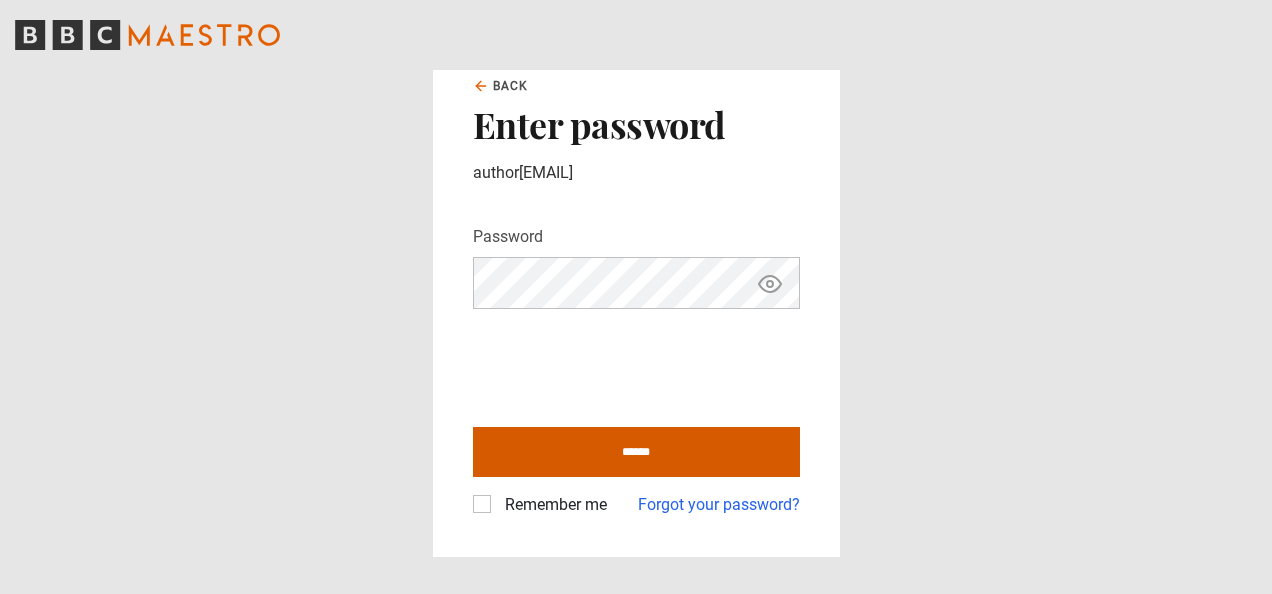click on "******" at bounding box center (636, 452) 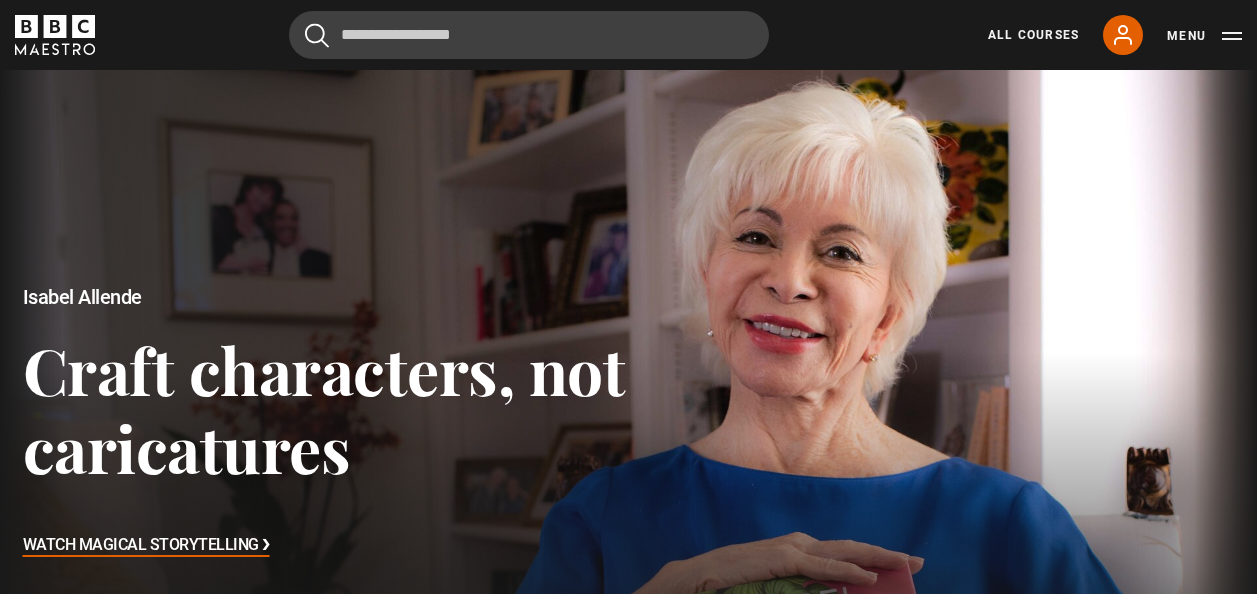 scroll, scrollTop: 0, scrollLeft: 0, axis: both 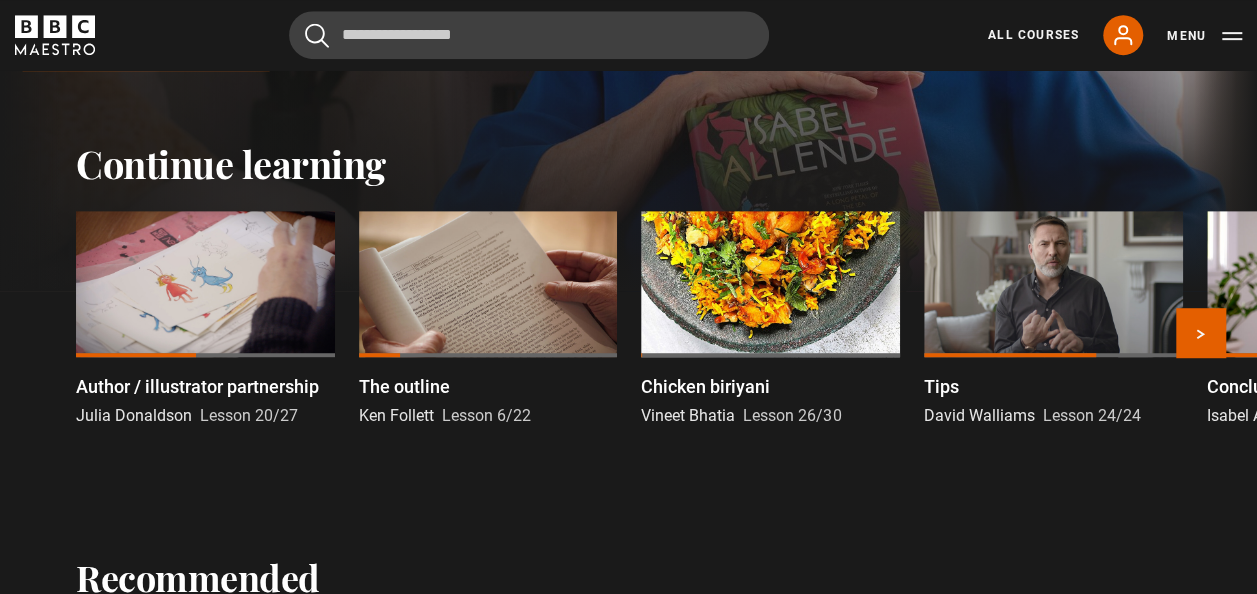 click at bounding box center [205, 283] 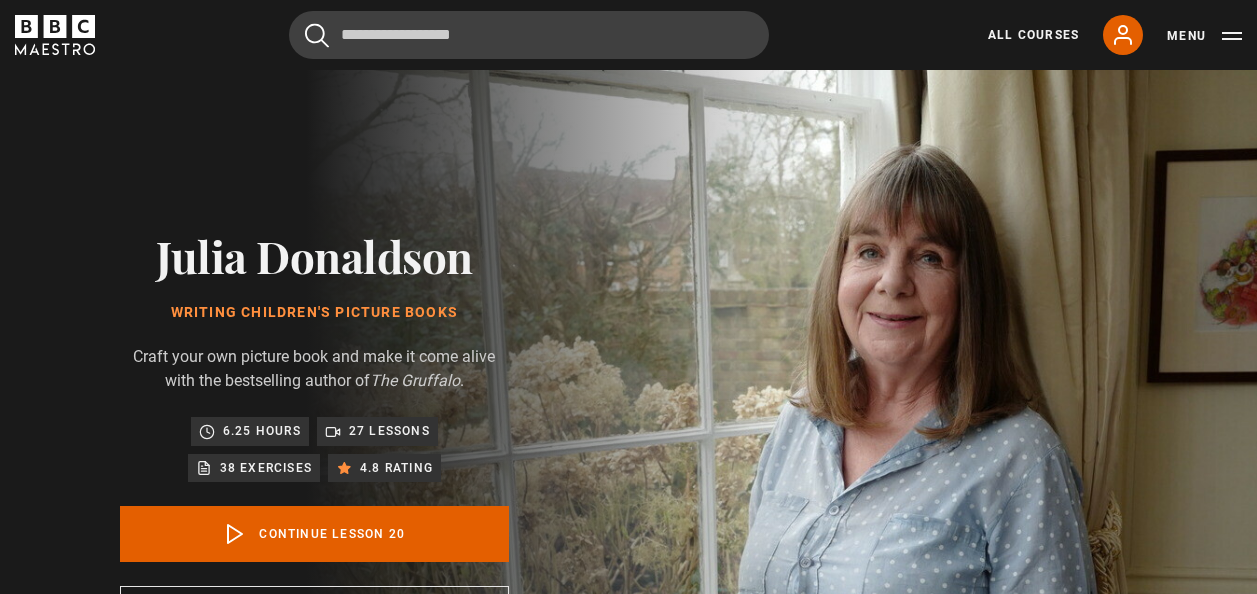 scroll, scrollTop: 803, scrollLeft: 0, axis: vertical 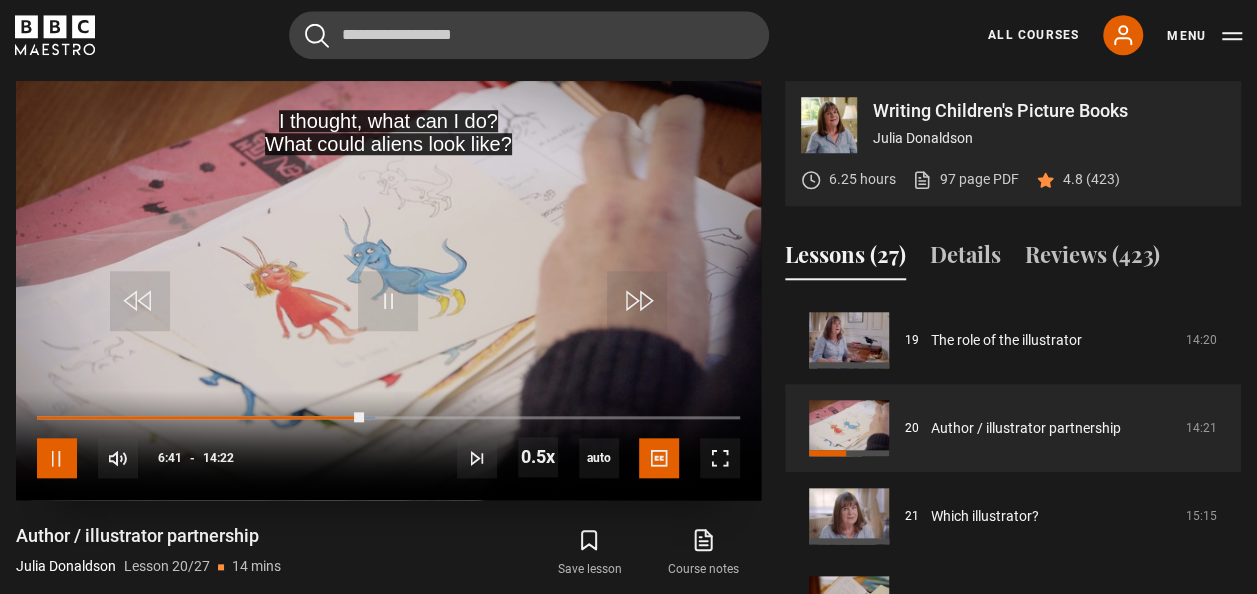 click at bounding box center [57, 458] 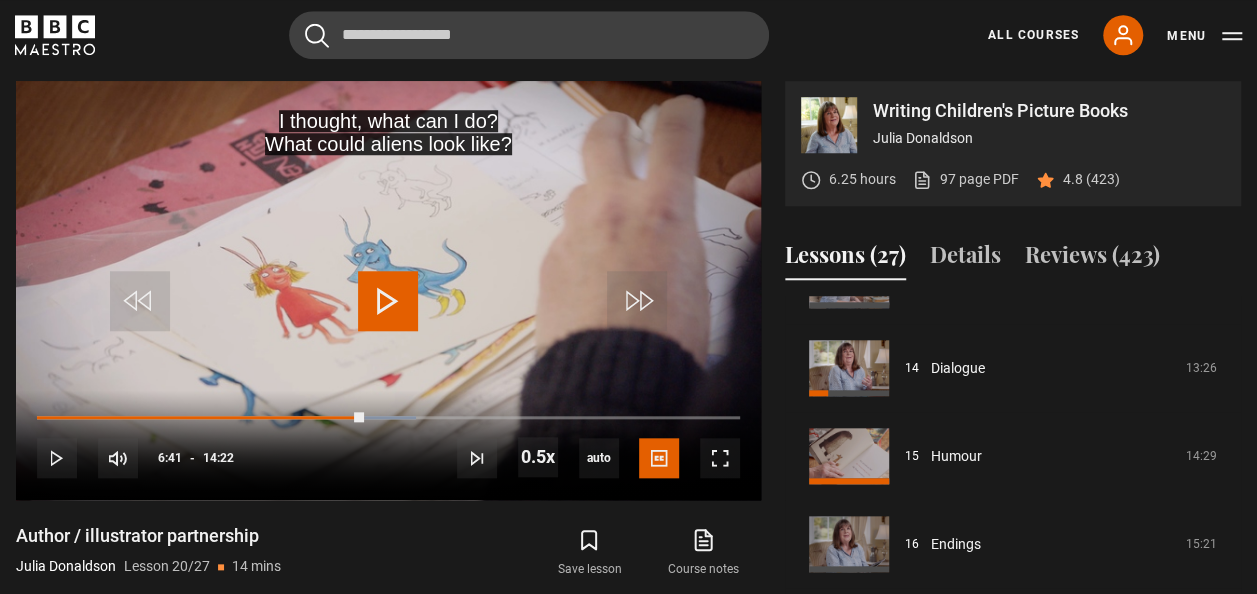 scroll, scrollTop: 1221, scrollLeft: 0, axis: vertical 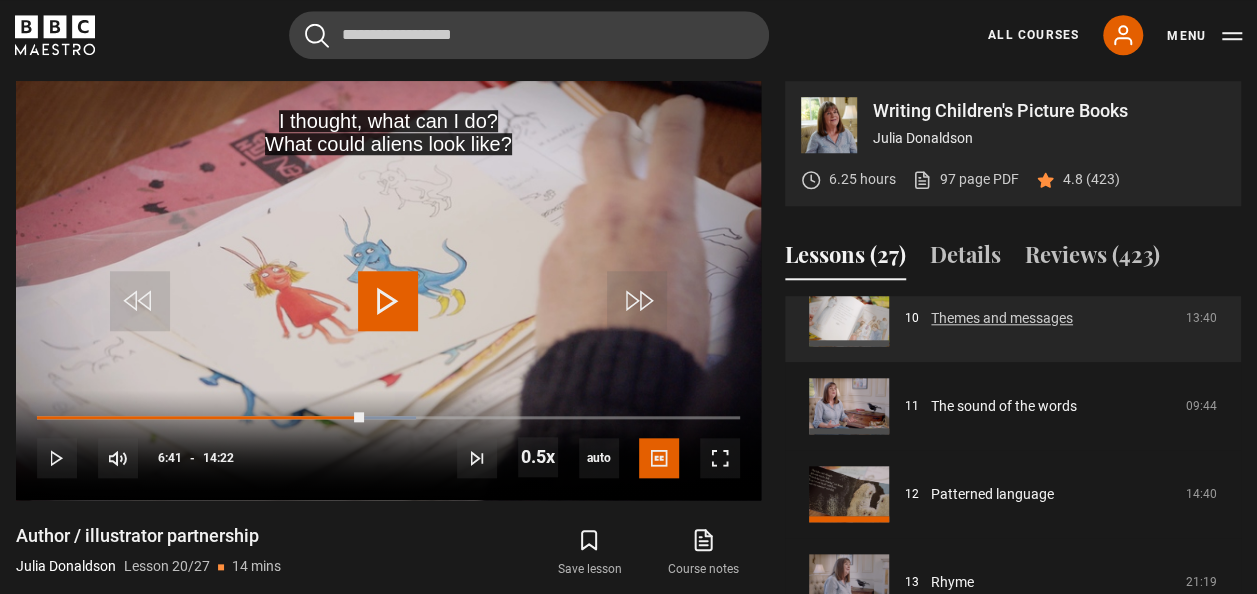 click on "Themes and messages" at bounding box center [1002, 318] 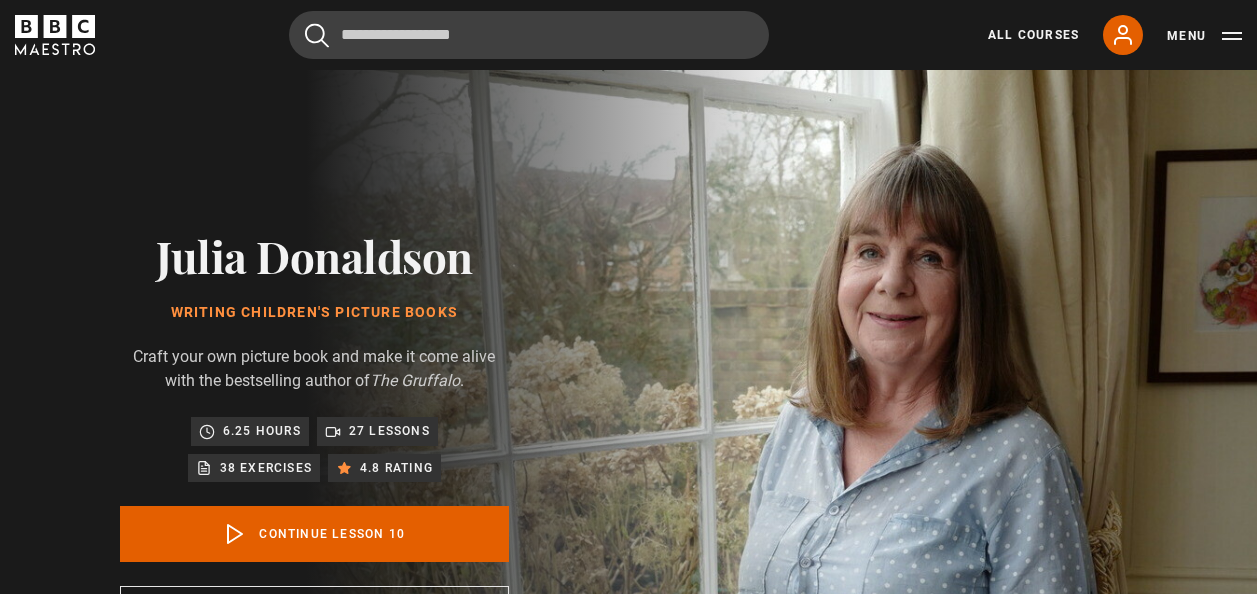 scroll, scrollTop: 803, scrollLeft: 0, axis: vertical 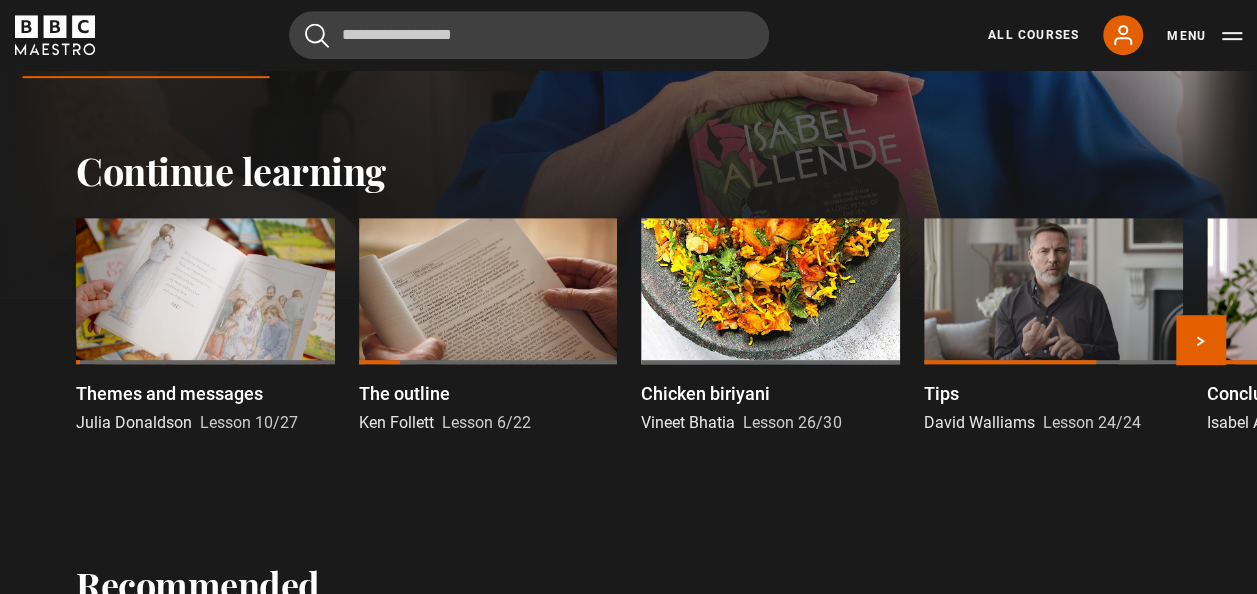 click at bounding box center (205, 290) 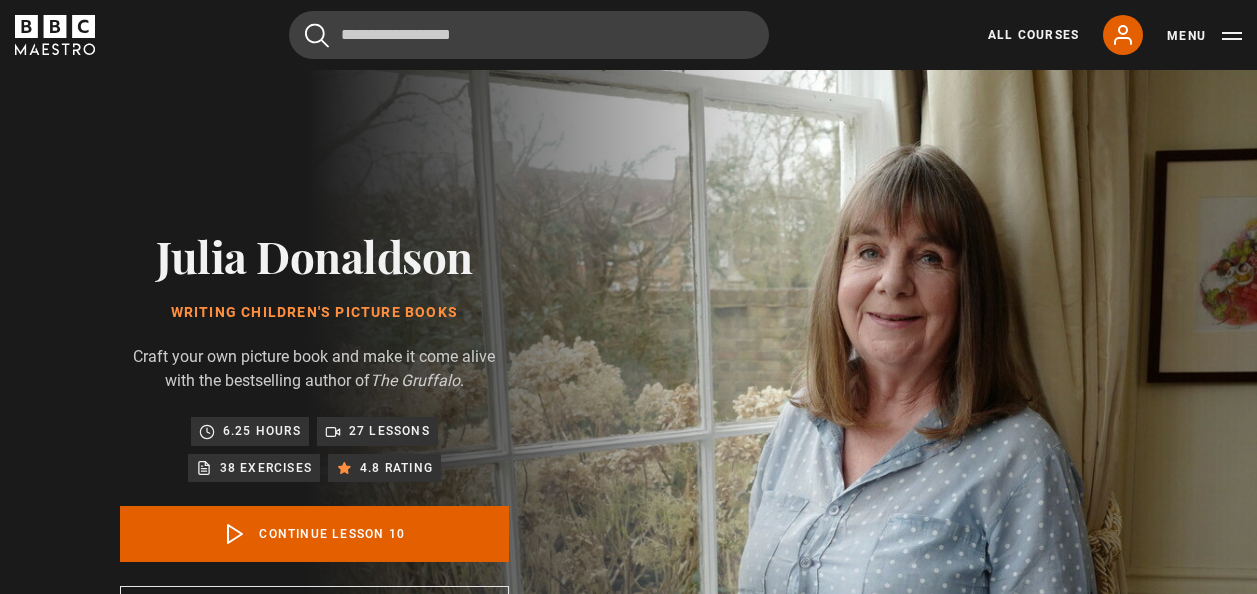 scroll, scrollTop: 803, scrollLeft: 0, axis: vertical 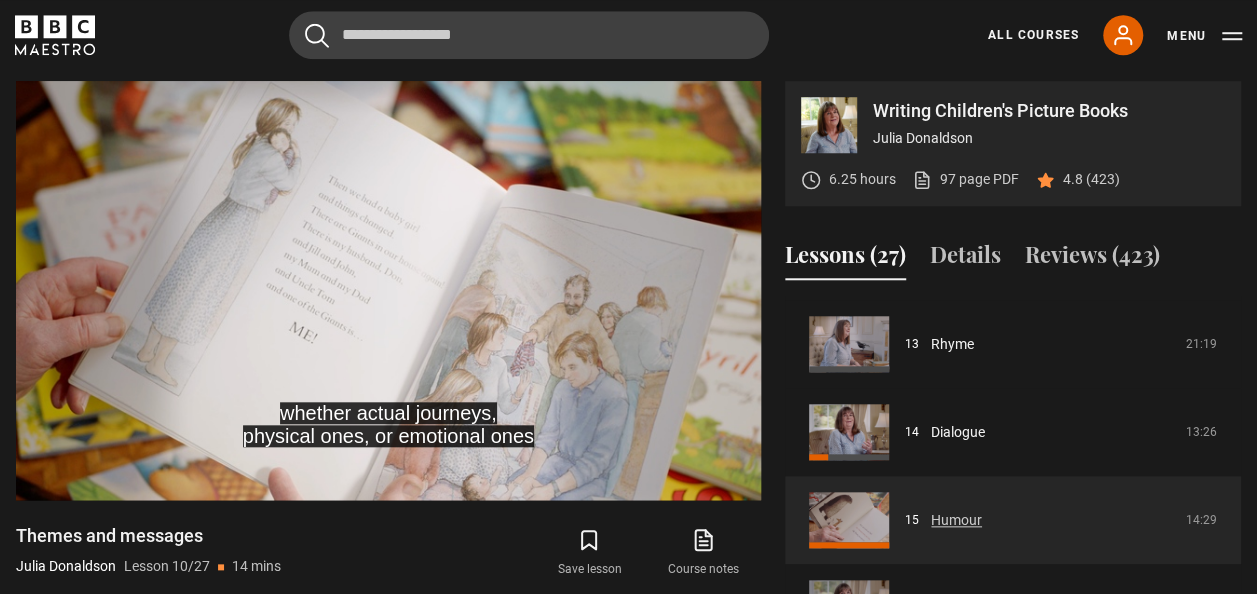 click on "Humour" at bounding box center (956, 520) 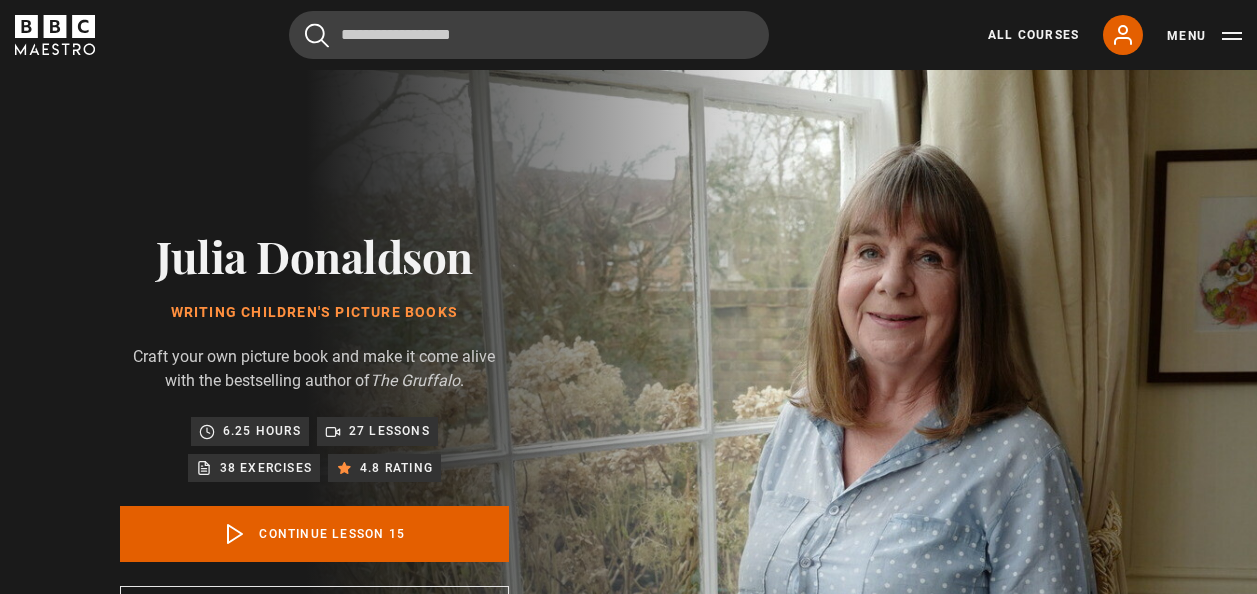 scroll, scrollTop: 803, scrollLeft: 0, axis: vertical 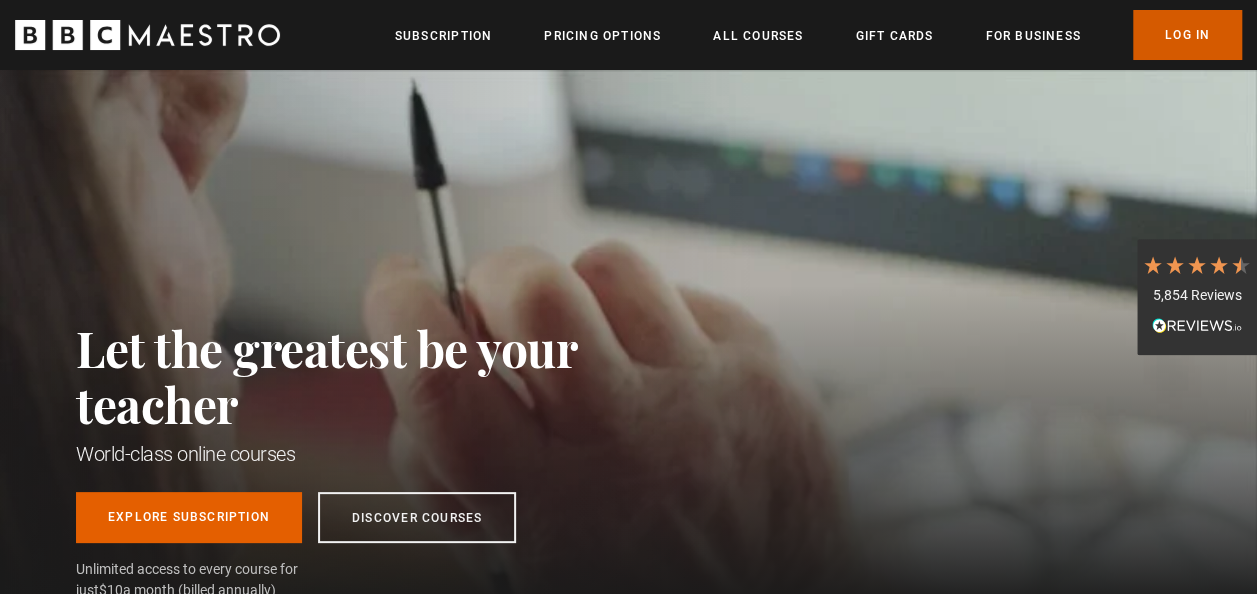 click on "Log In" at bounding box center (1187, 35) 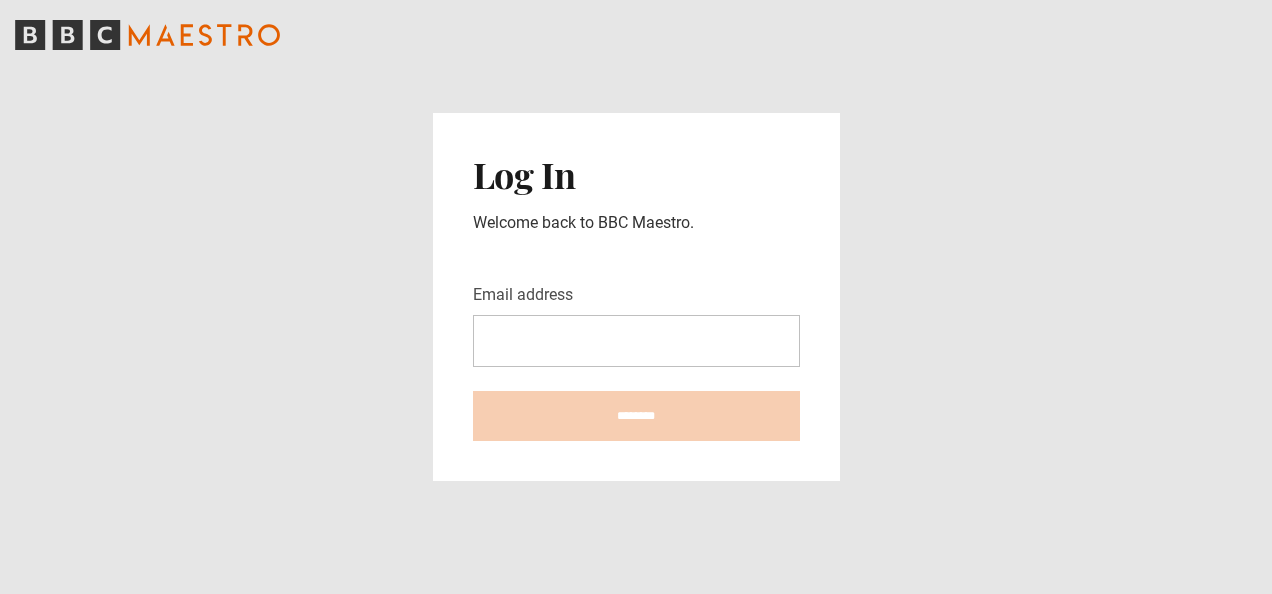 scroll, scrollTop: 0, scrollLeft: 0, axis: both 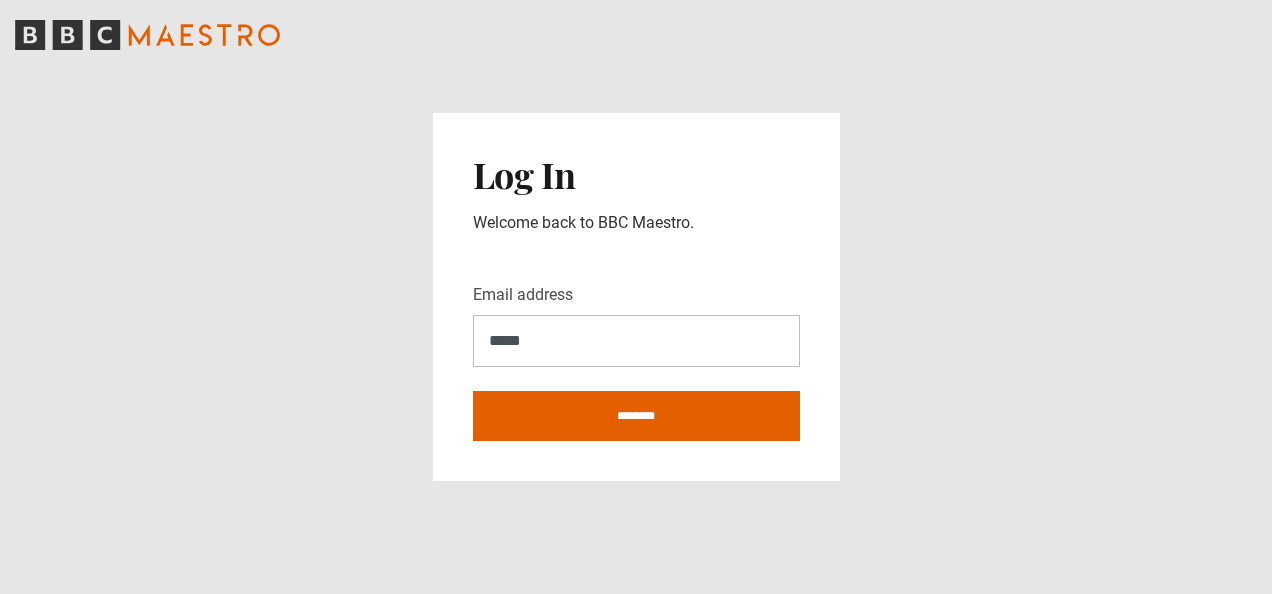 type on "**********" 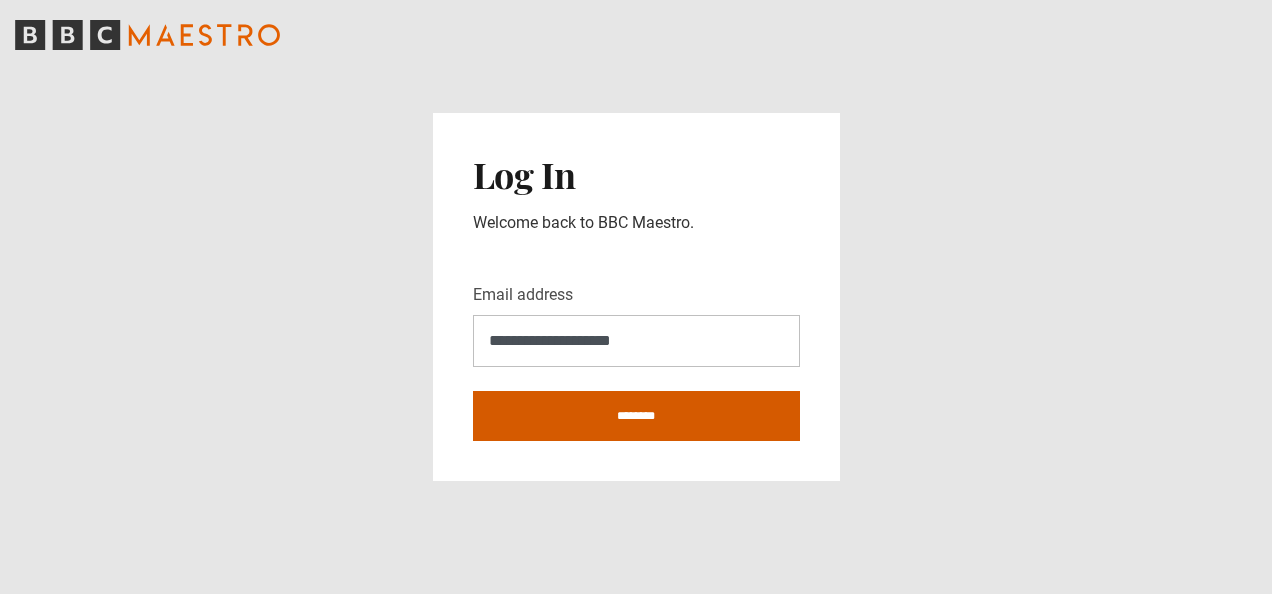 click on "********" at bounding box center (636, 416) 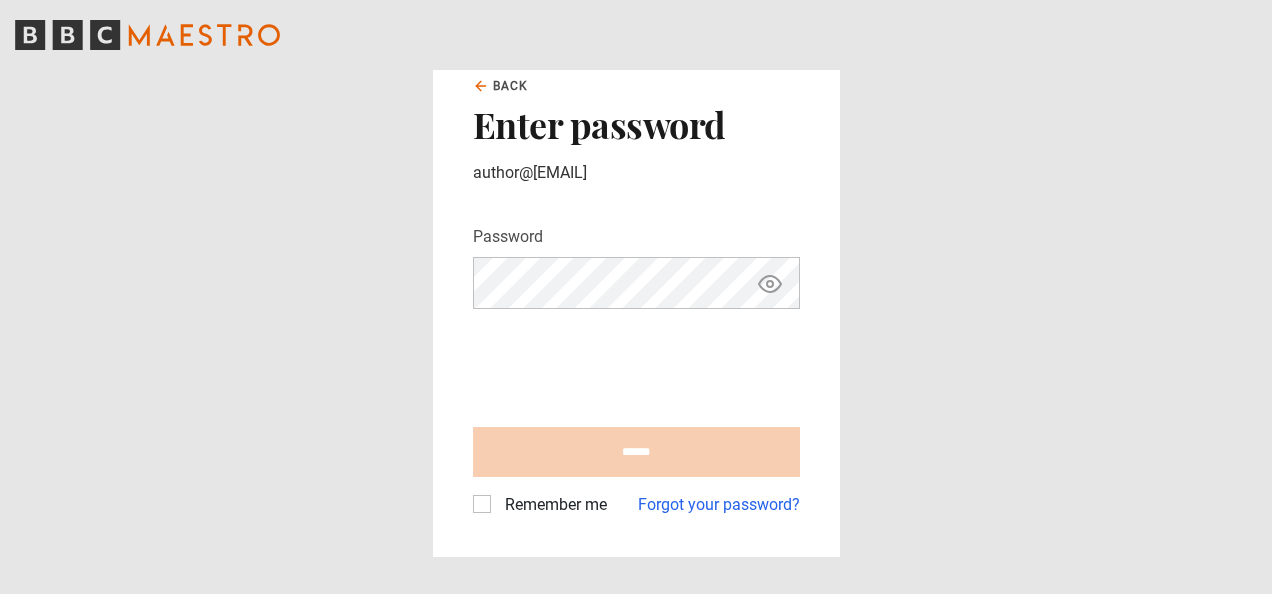 scroll, scrollTop: 0, scrollLeft: 0, axis: both 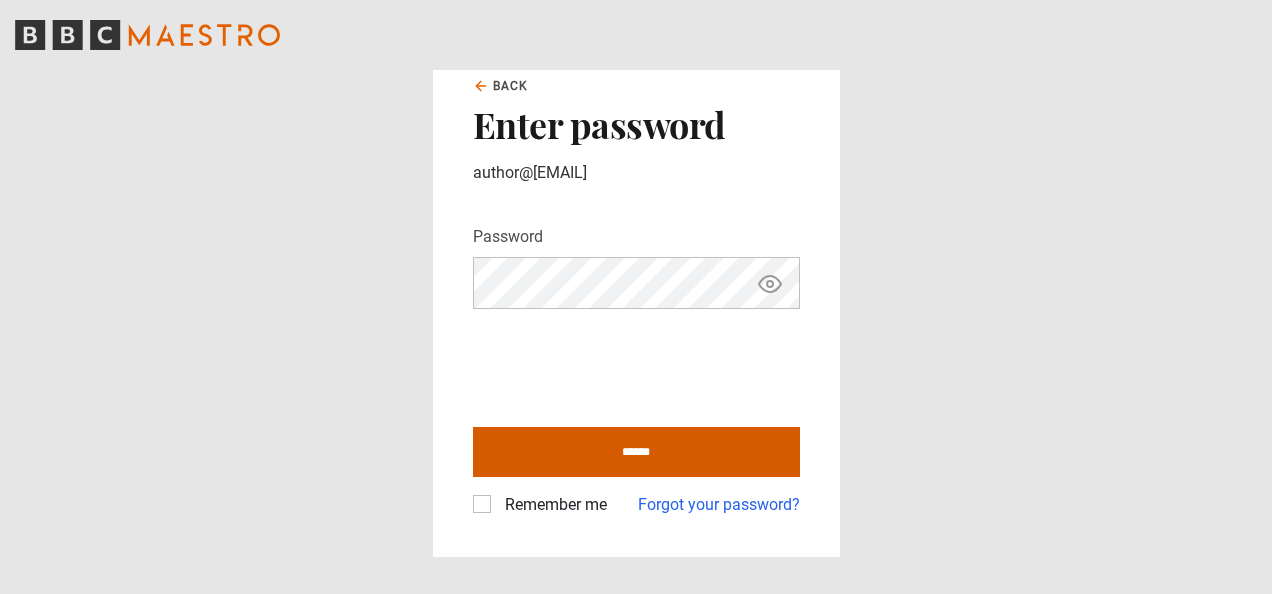 click on "******" at bounding box center (636, 452) 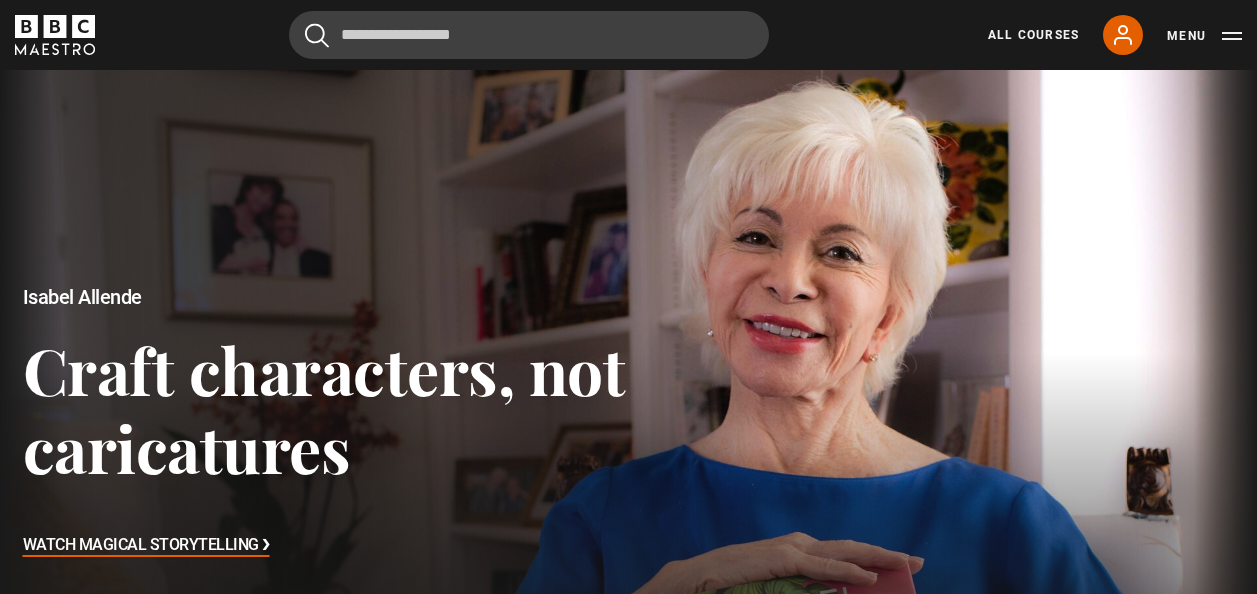 scroll, scrollTop: 0, scrollLeft: 0, axis: both 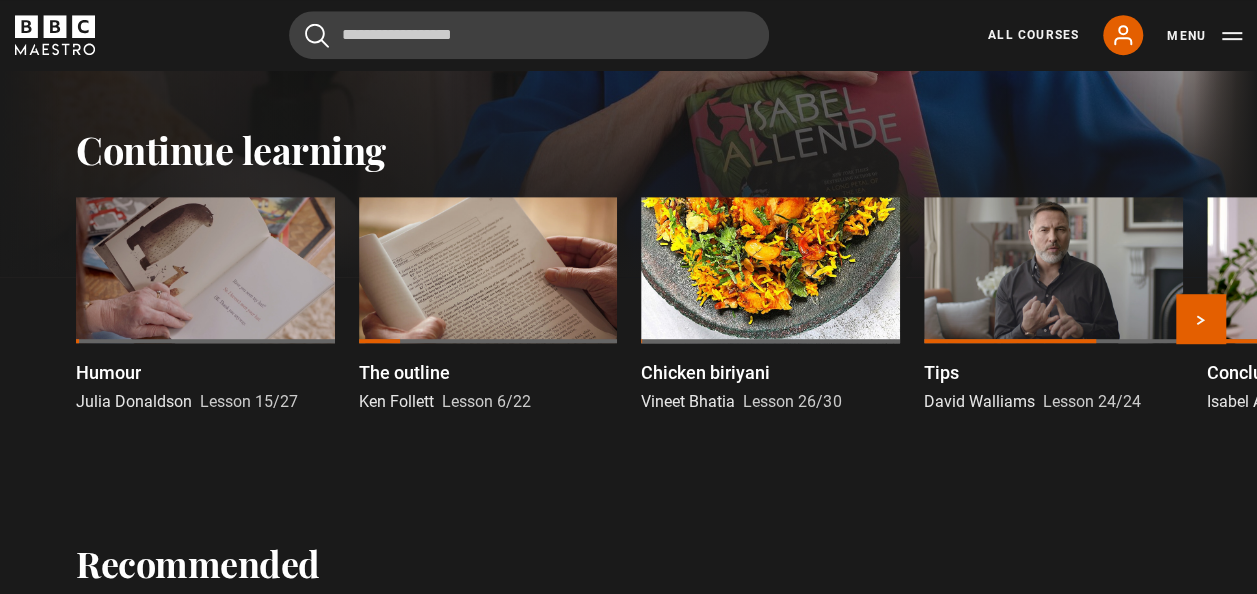 click at bounding box center (205, 269) 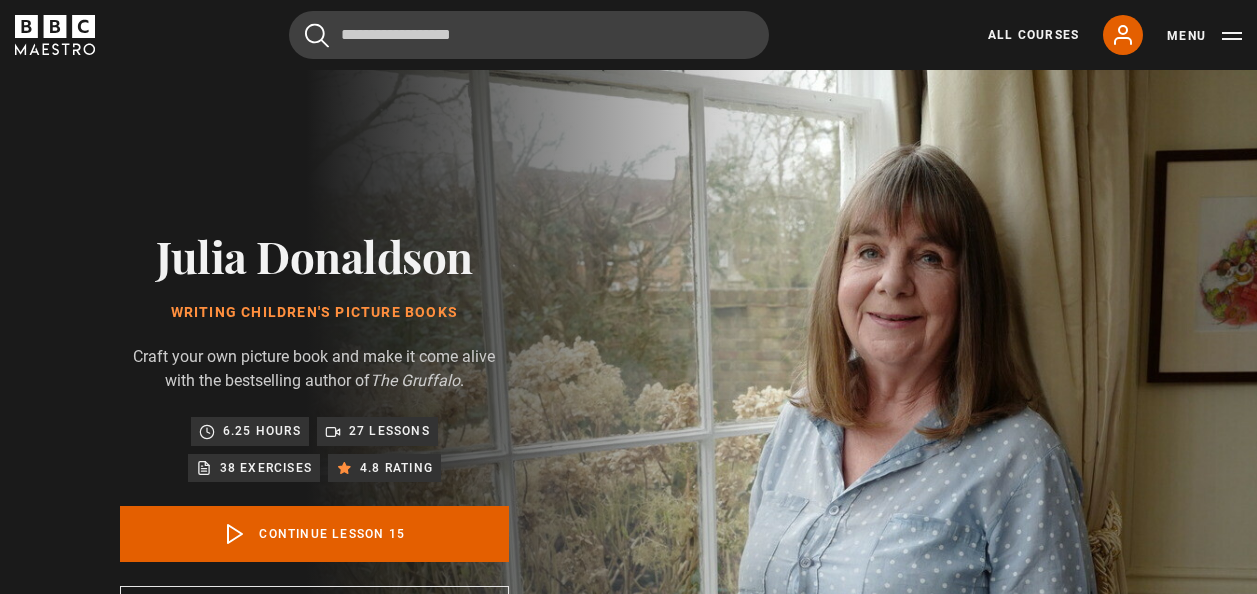 scroll, scrollTop: 803, scrollLeft: 0, axis: vertical 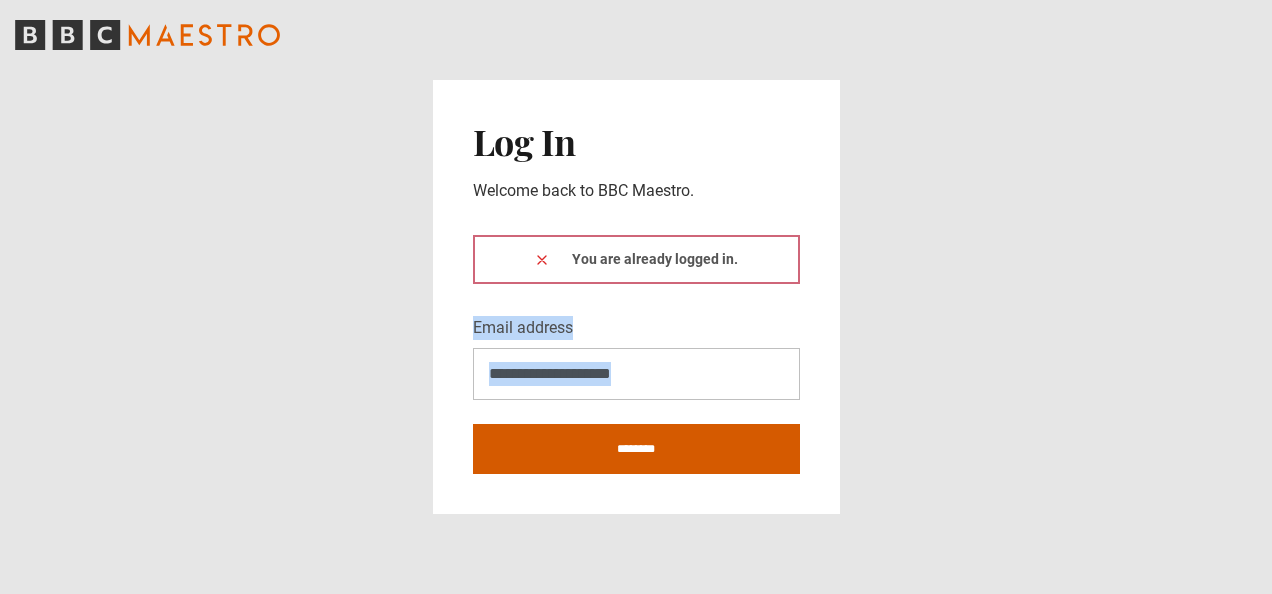 drag, startPoint x: 450, startPoint y: 217, endPoint x: 616, endPoint y: 454, distance: 289.35272 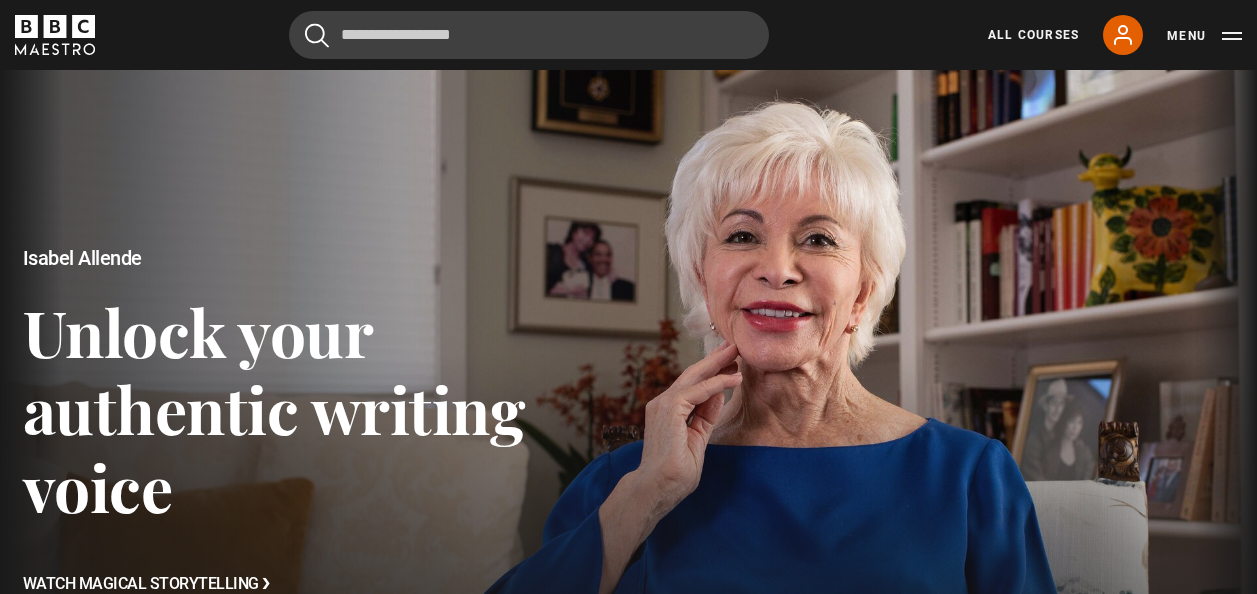 scroll, scrollTop: 0, scrollLeft: 0, axis: both 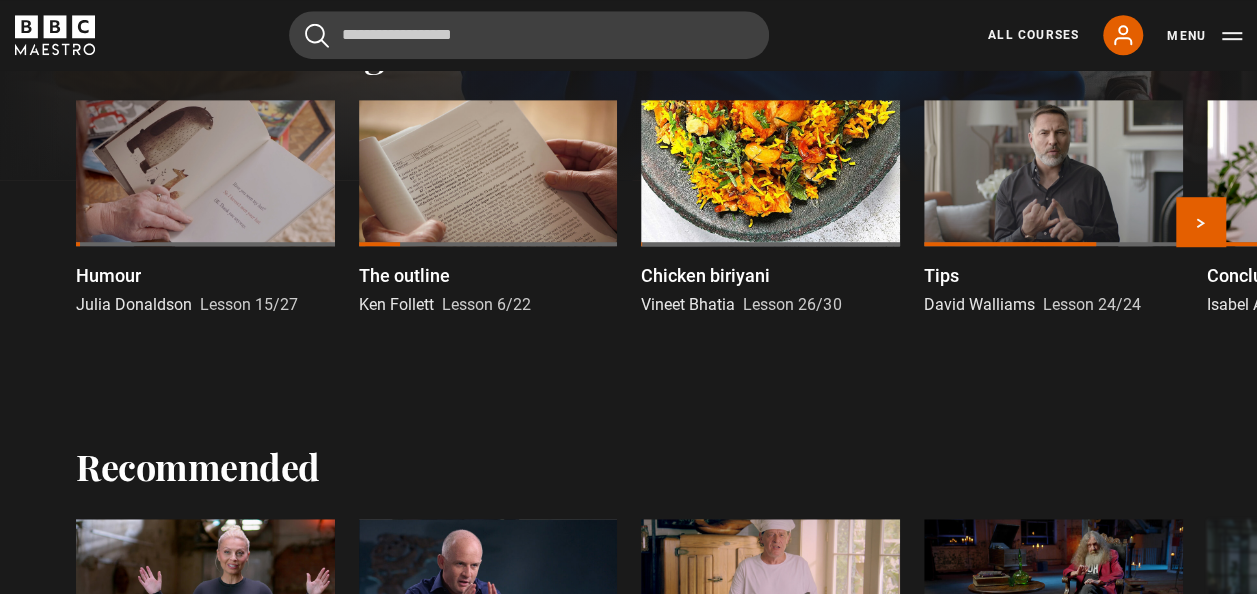 click at bounding box center [1053, 172] 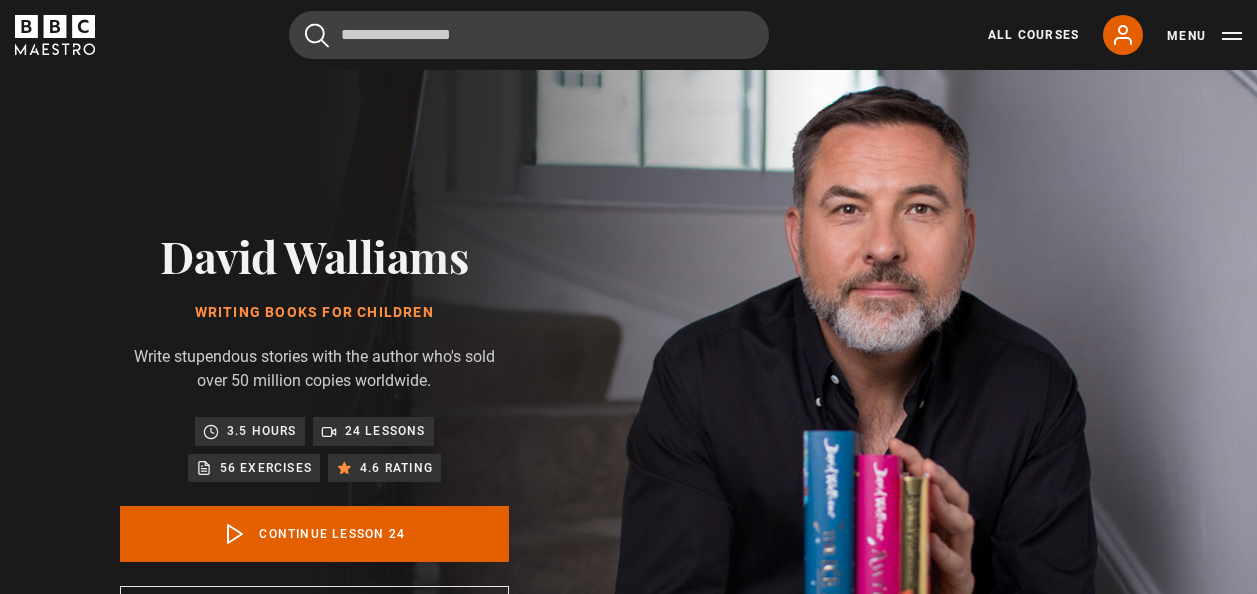 scroll, scrollTop: 803, scrollLeft: 0, axis: vertical 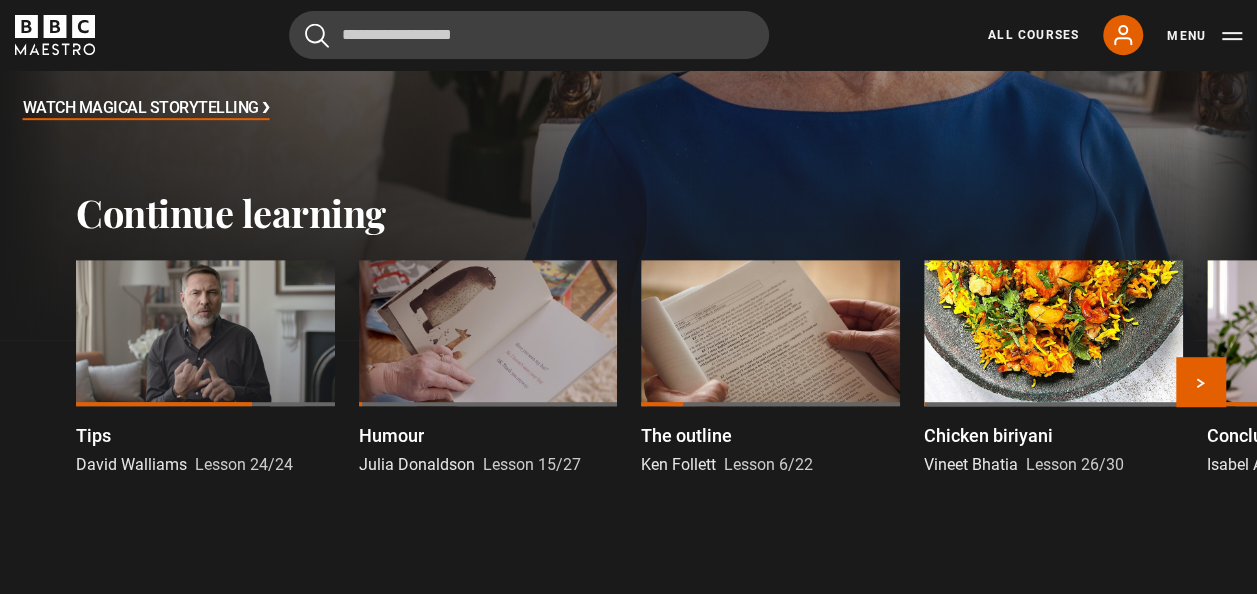 click at bounding box center [205, 332] 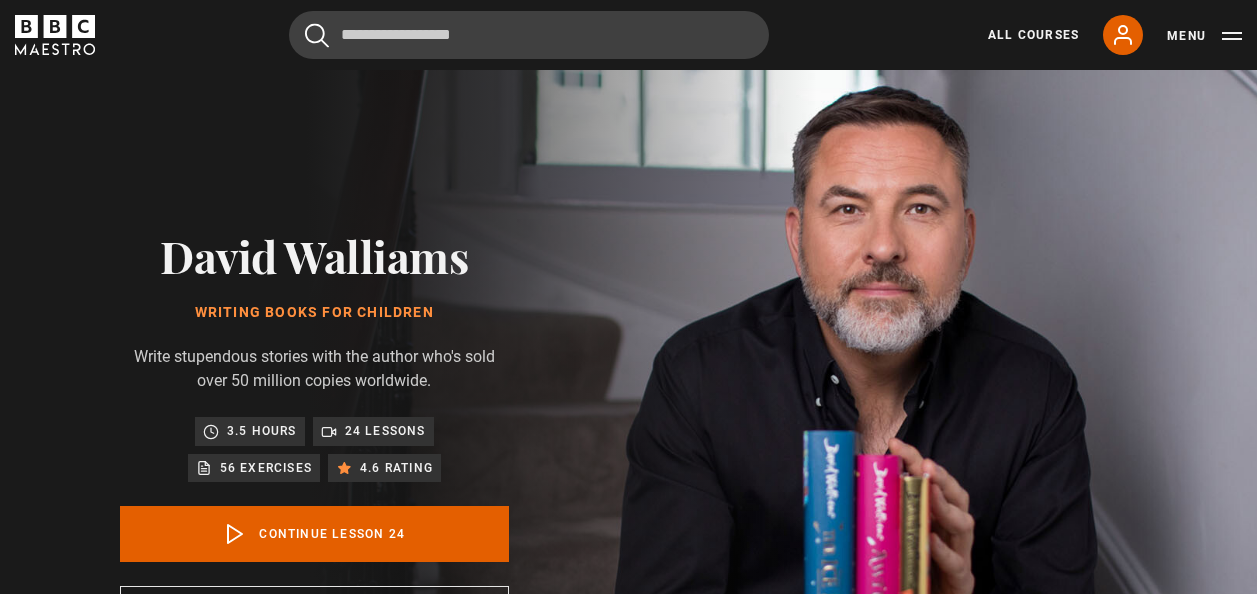 scroll, scrollTop: 803, scrollLeft: 0, axis: vertical 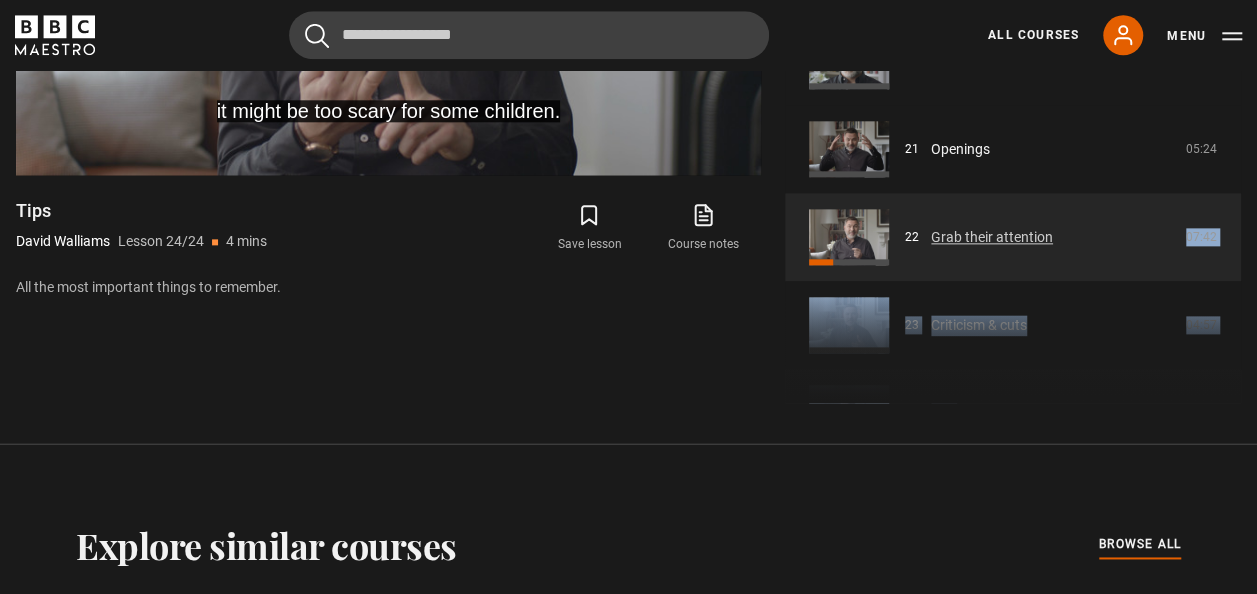 drag, startPoint x: 1232, startPoint y: 324, endPoint x: 1228, endPoint y: 276, distance: 48.166378 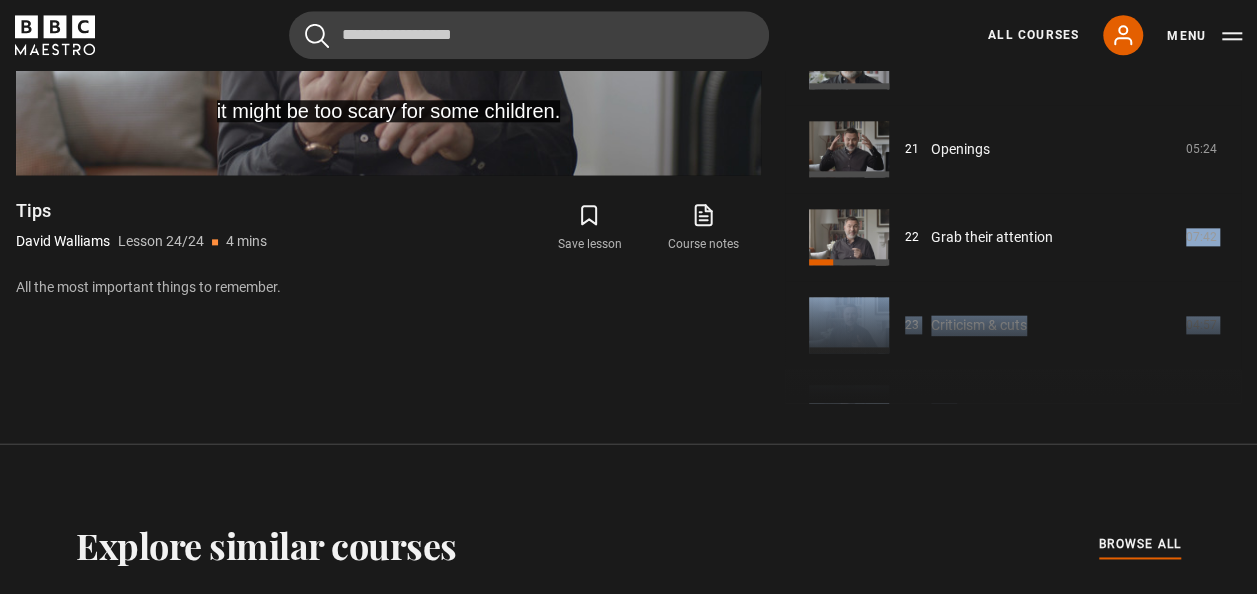 drag, startPoint x: 1228, startPoint y: 276, endPoint x: 1234, endPoint y: 334, distance: 58.30952 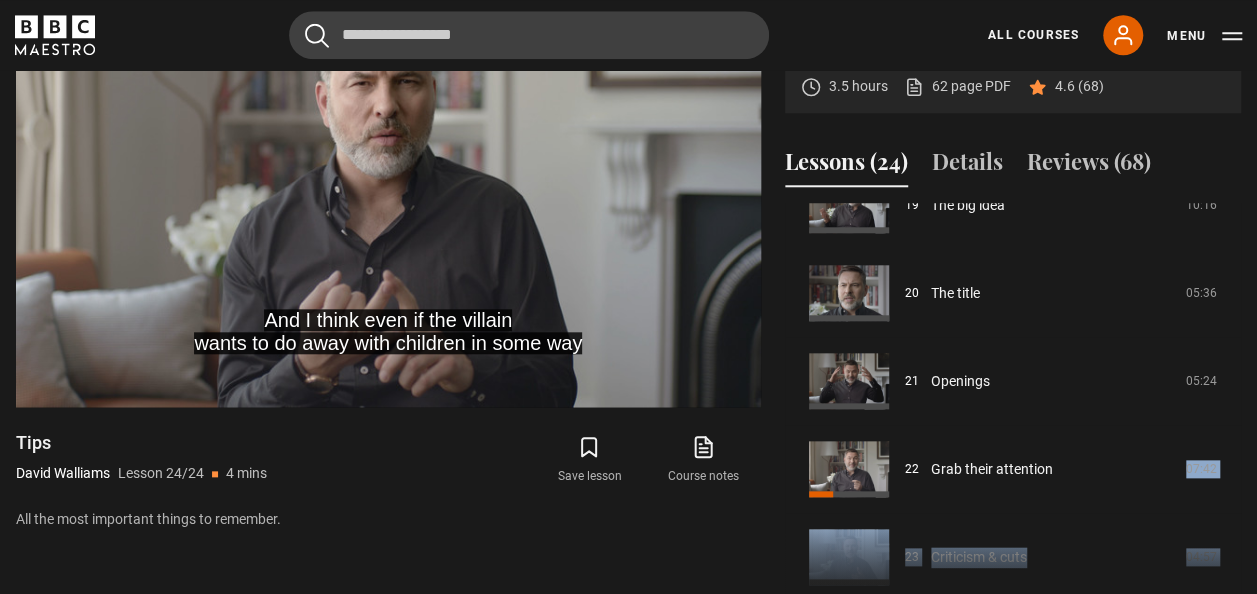scroll, scrollTop: 900, scrollLeft: 0, axis: vertical 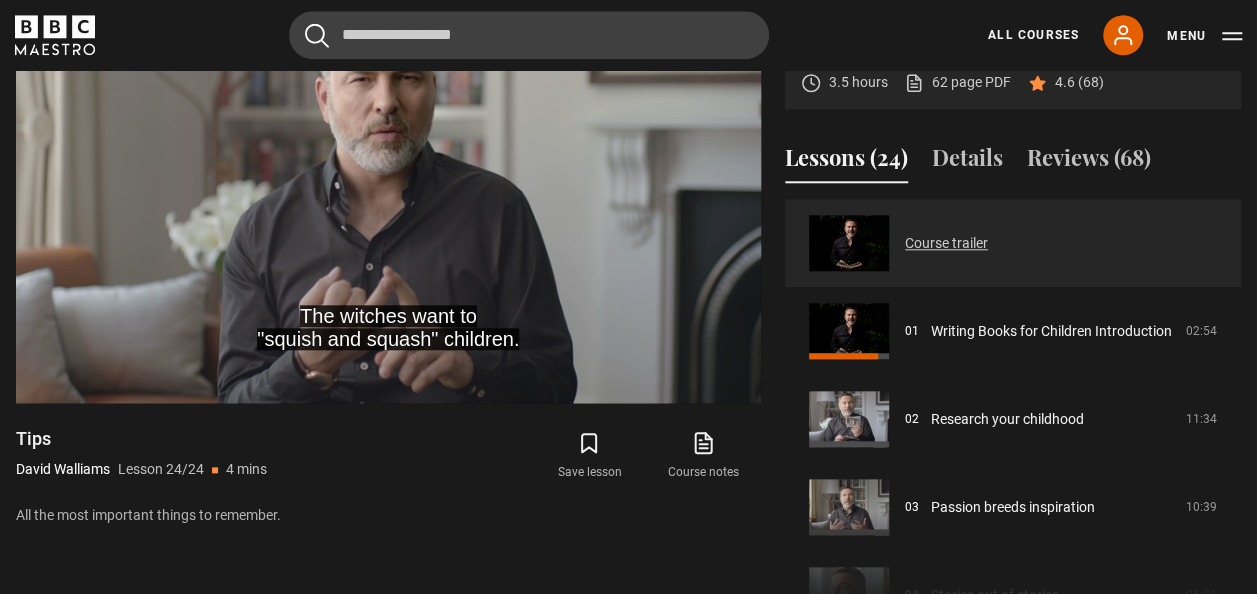 click on "Course trailer" at bounding box center [946, 243] 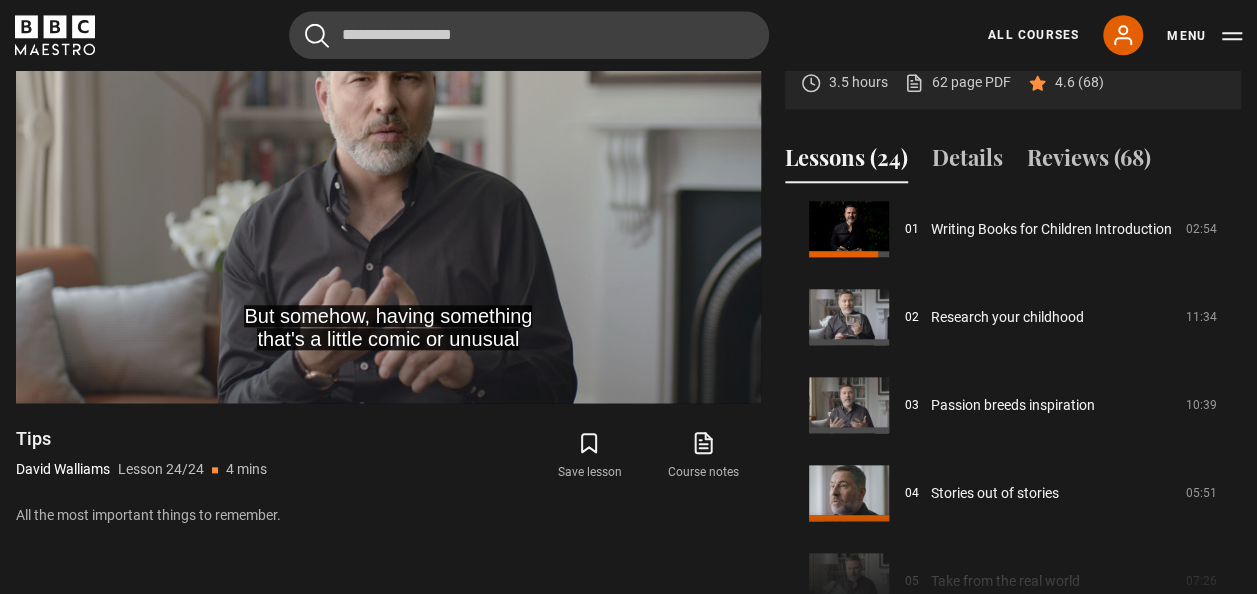 scroll, scrollTop: 116, scrollLeft: 0, axis: vertical 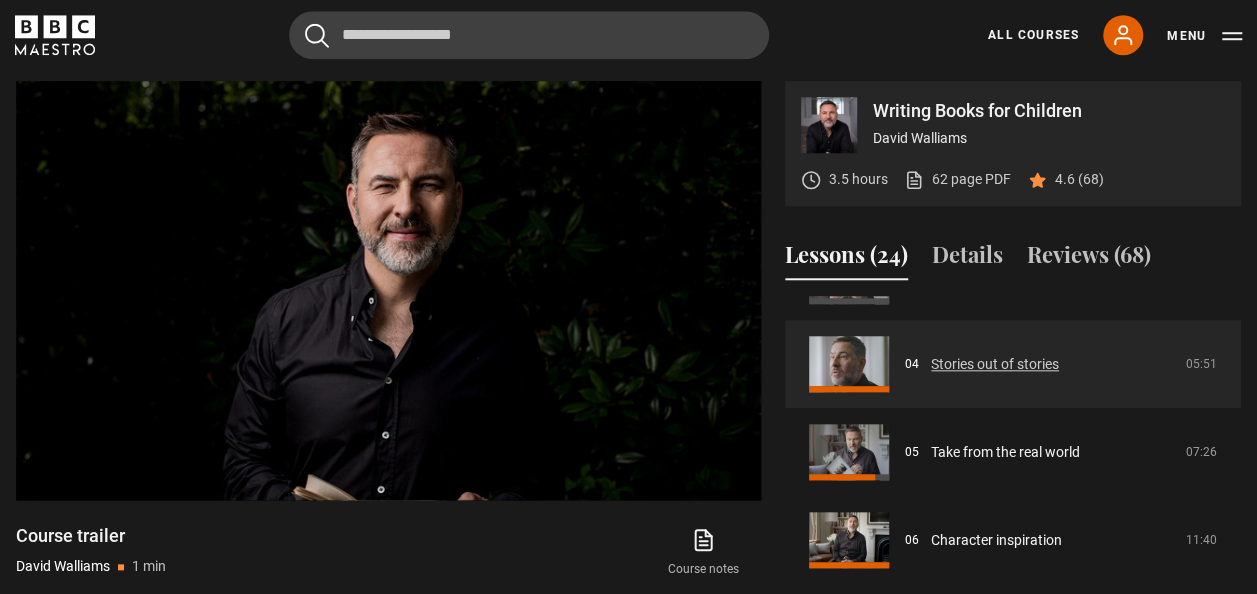 click on "Stories out of stories" at bounding box center [995, 364] 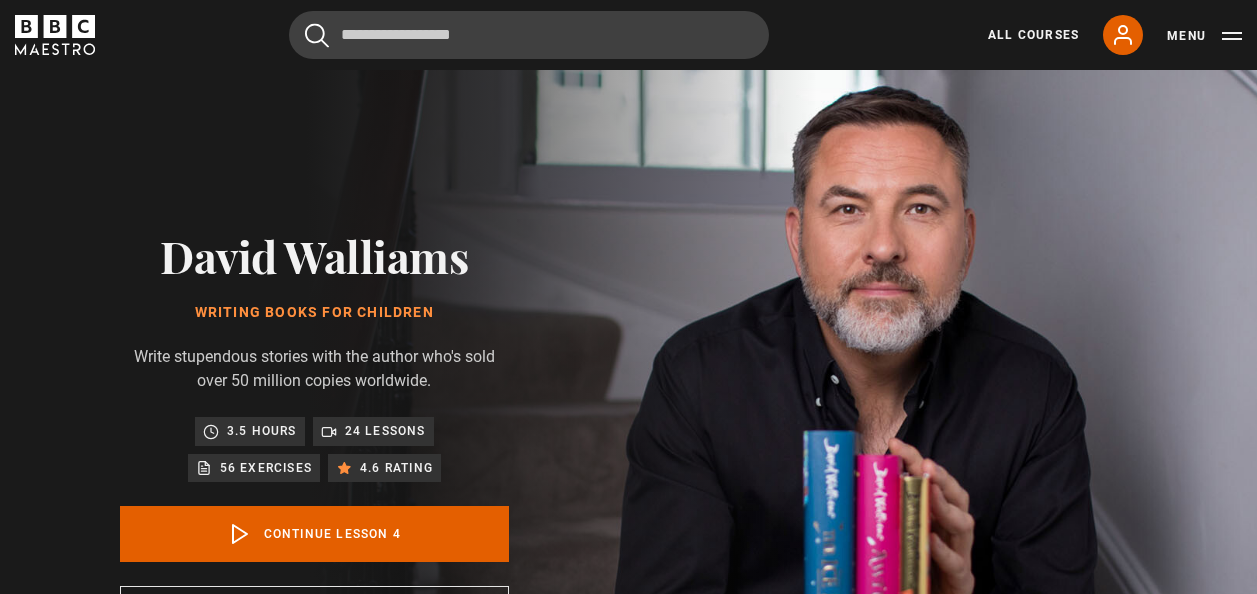 scroll, scrollTop: 803, scrollLeft: 0, axis: vertical 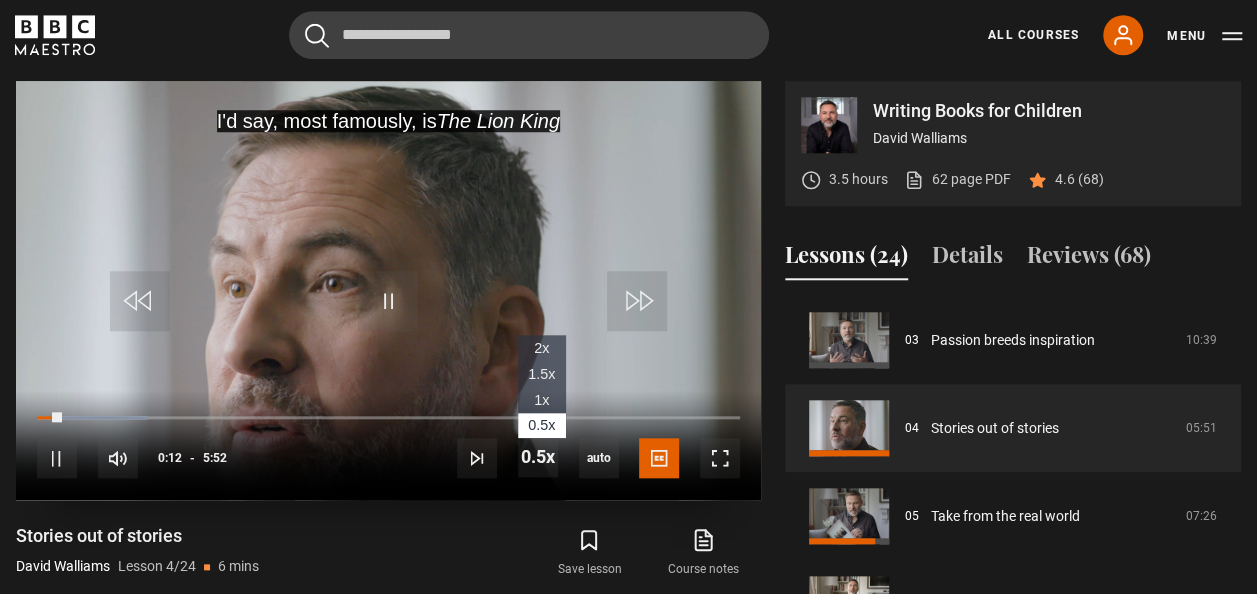click on "1x" at bounding box center (541, 400) 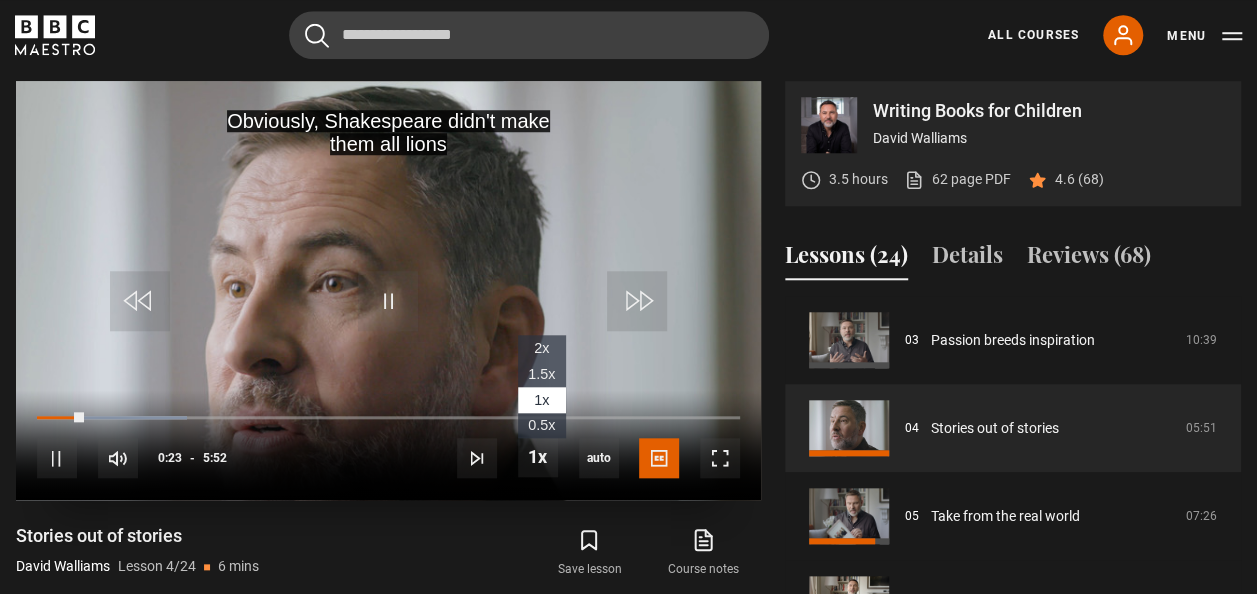 click on "1.5x" at bounding box center (541, 374) 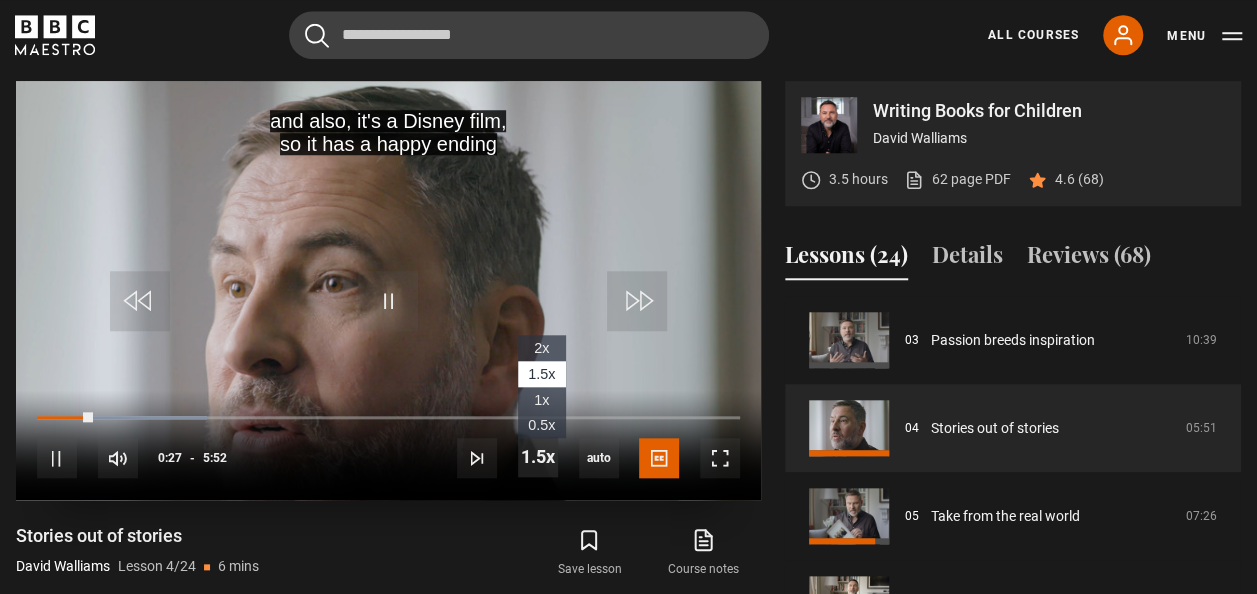 click at bounding box center [538, 457] 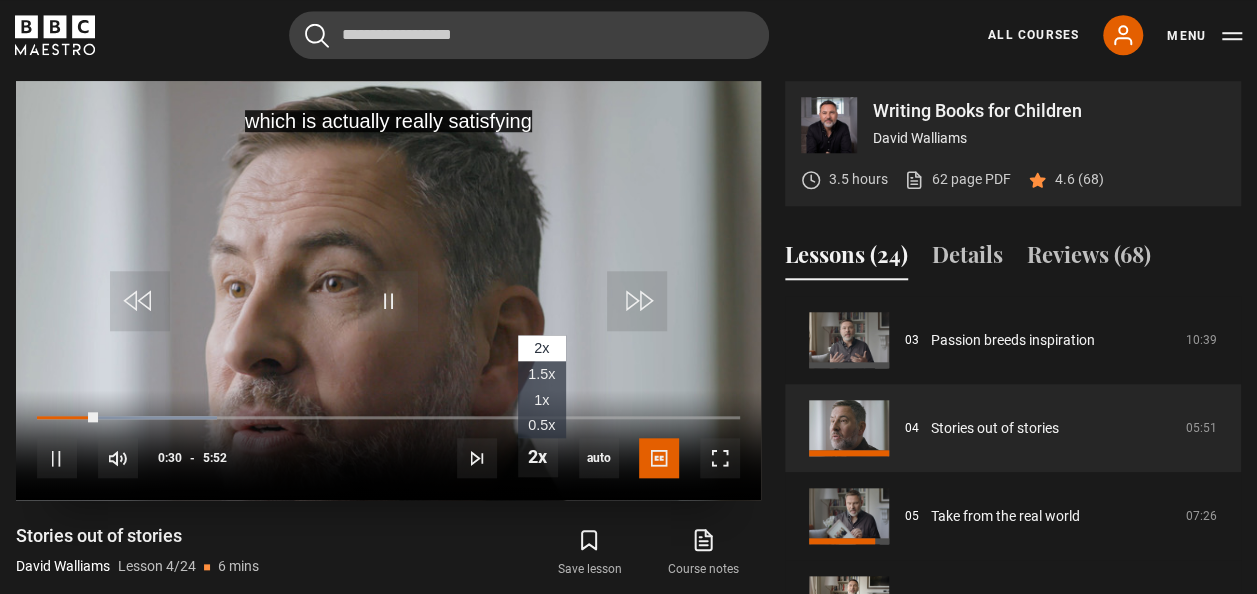 click on "1x" at bounding box center (541, 400) 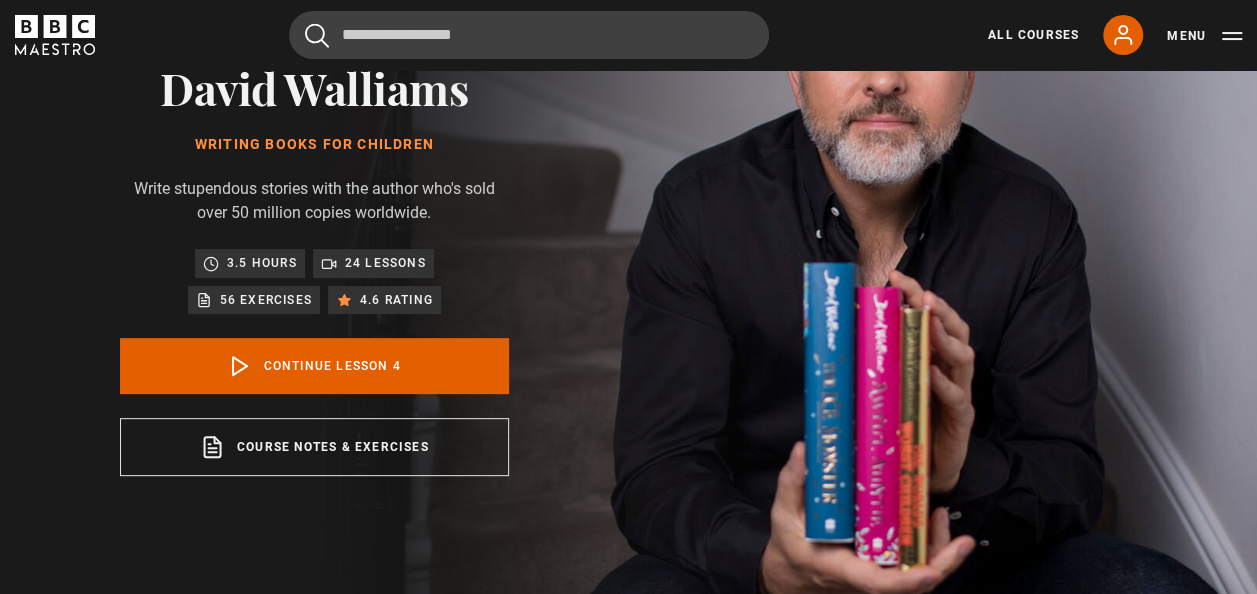 scroll, scrollTop: 150, scrollLeft: 0, axis: vertical 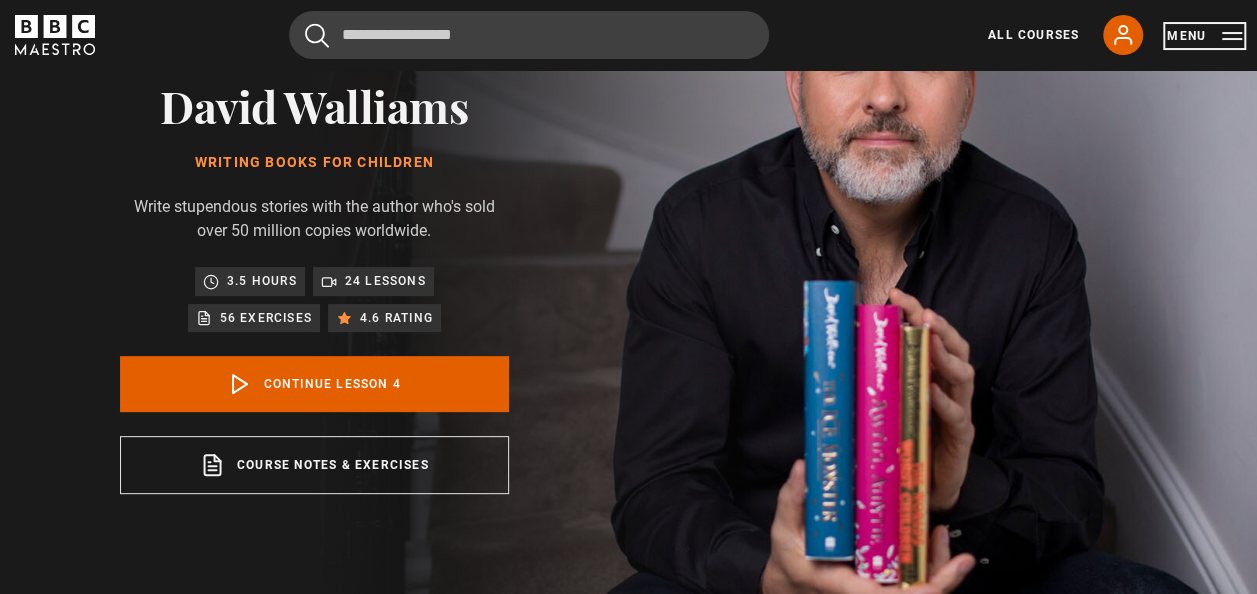 click on "Menu" at bounding box center (1204, 36) 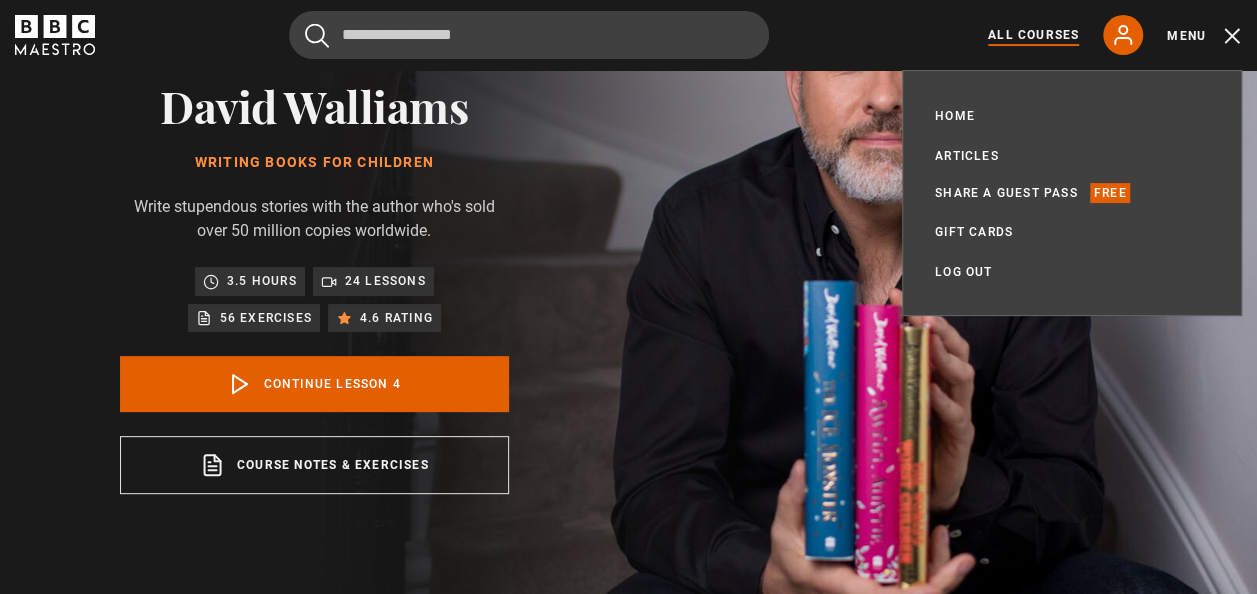 click on "All Courses" at bounding box center [1033, 35] 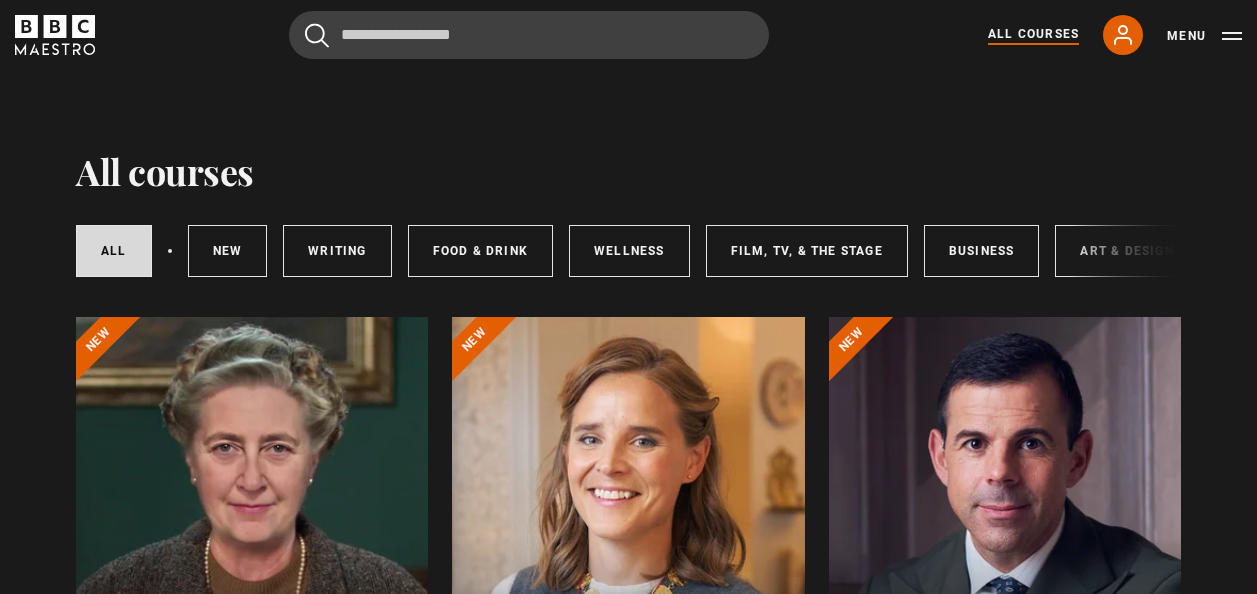 scroll, scrollTop: 0, scrollLeft: 0, axis: both 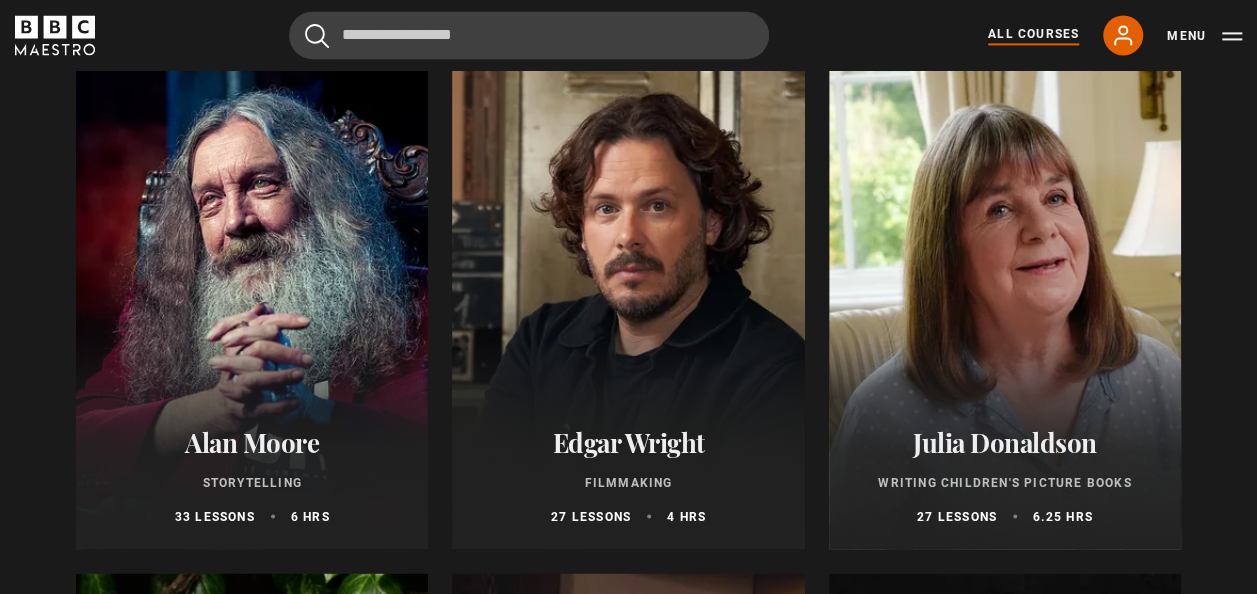 click at bounding box center [1005, 309] 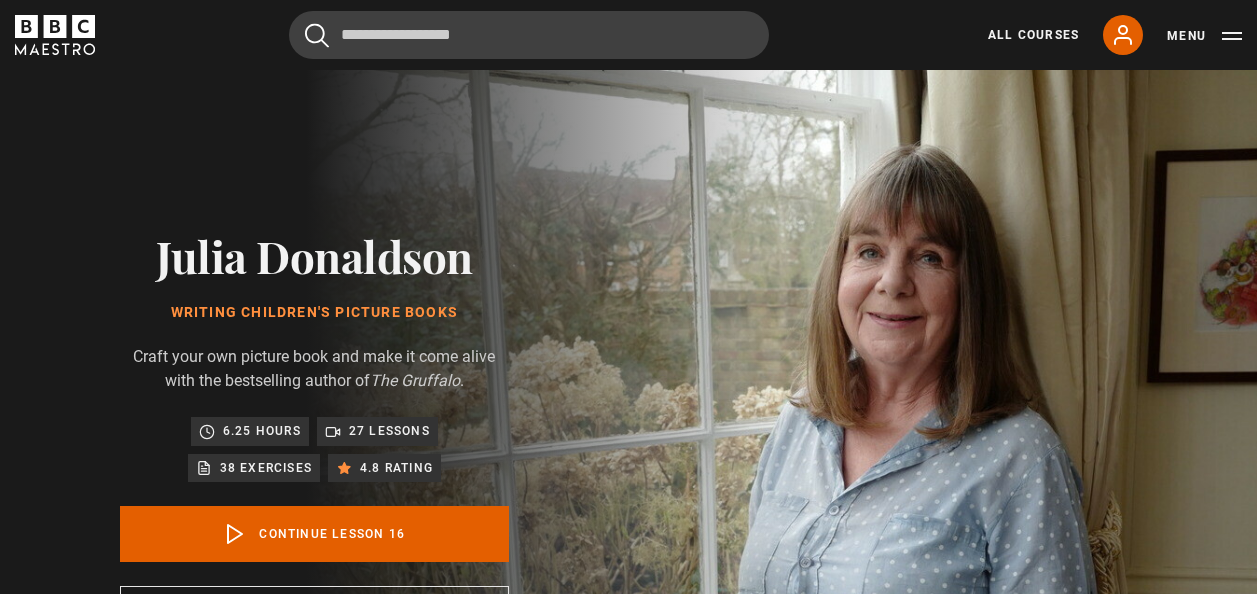 scroll, scrollTop: 803, scrollLeft: 0, axis: vertical 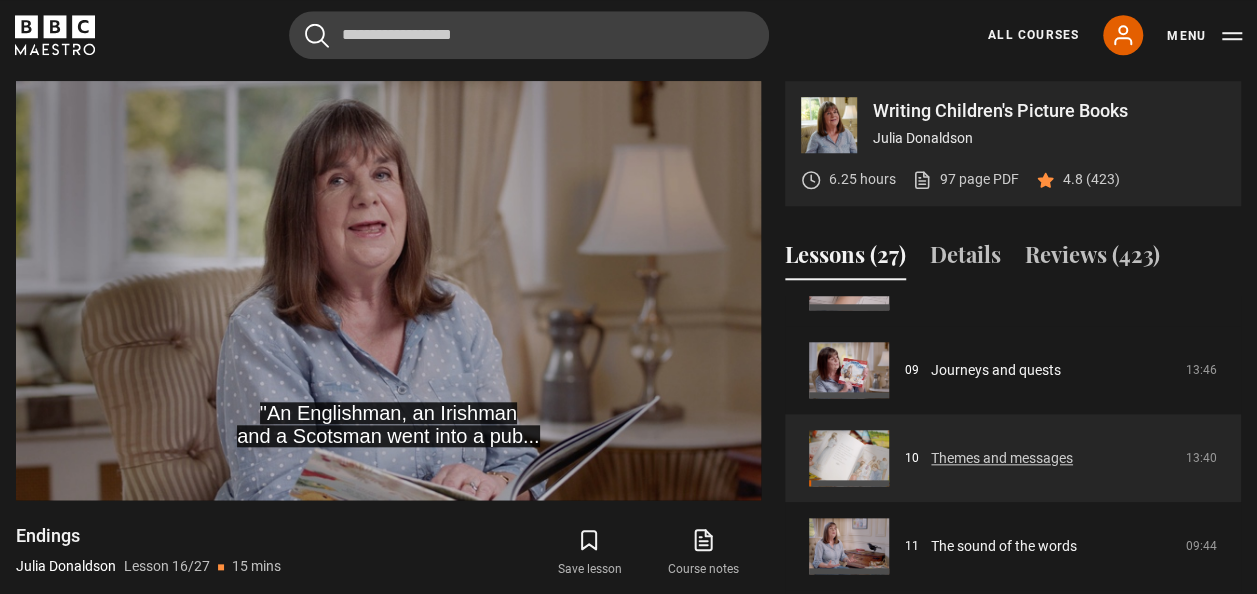 click on "Themes and messages" at bounding box center [1002, 458] 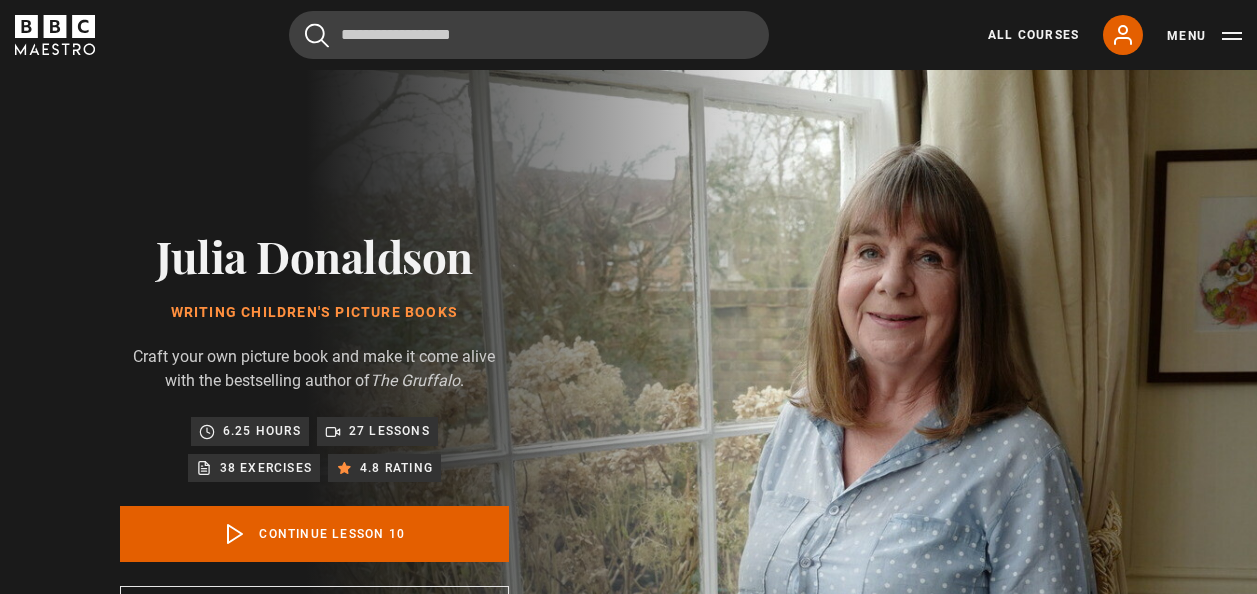 scroll, scrollTop: 803, scrollLeft: 0, axis: vertical 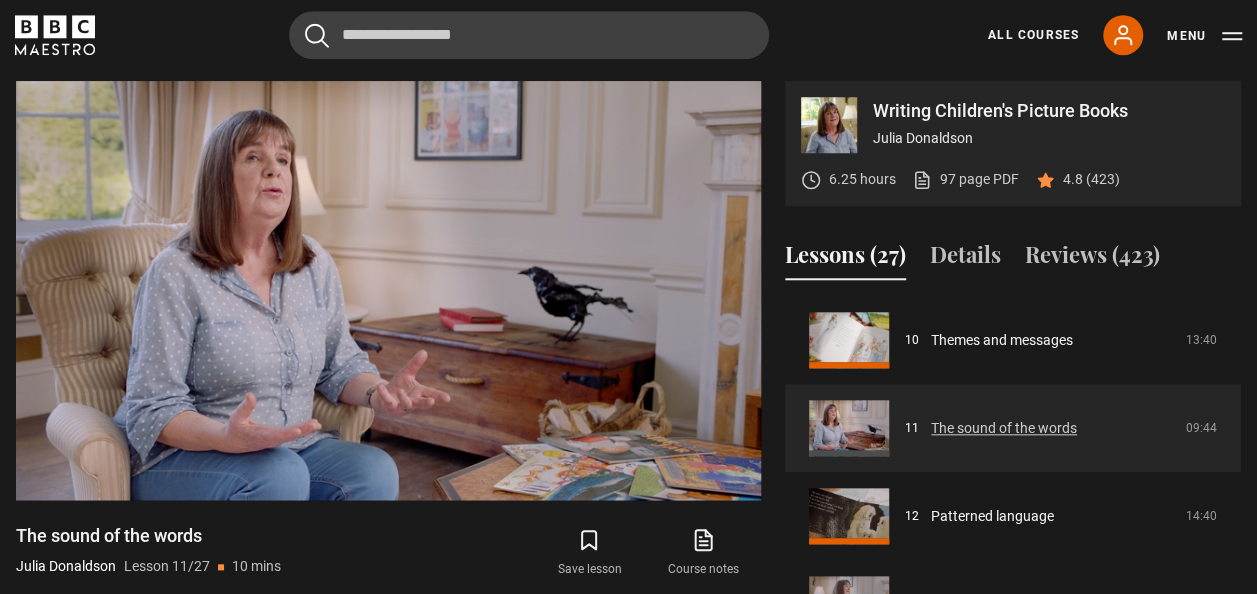 click on "The sound of the words" at bounding box center [1004, 428] 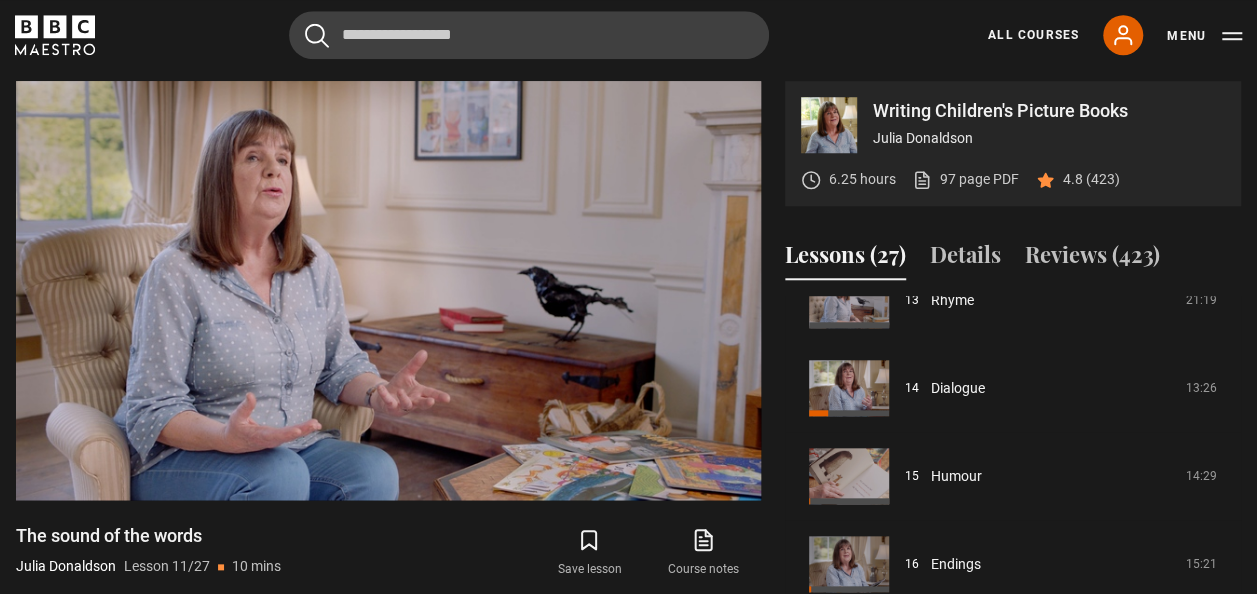 scroll, scrollTop: 1187, scrollLeft: 0, axis: vertical 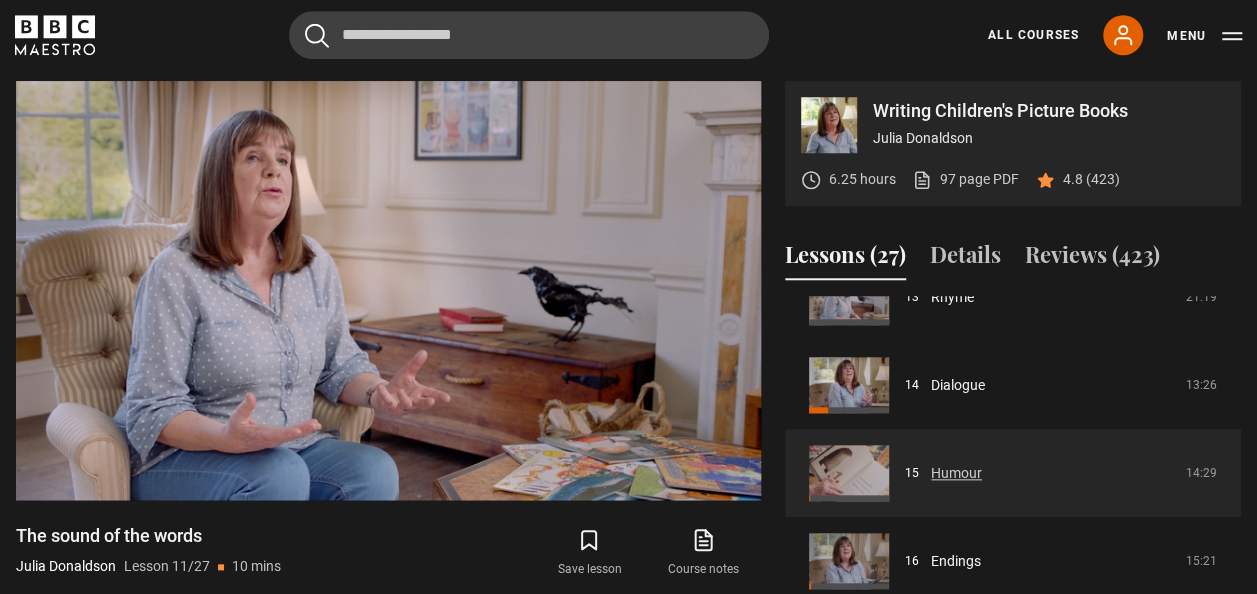 click on "Humour" at bounding box center [956, 473] 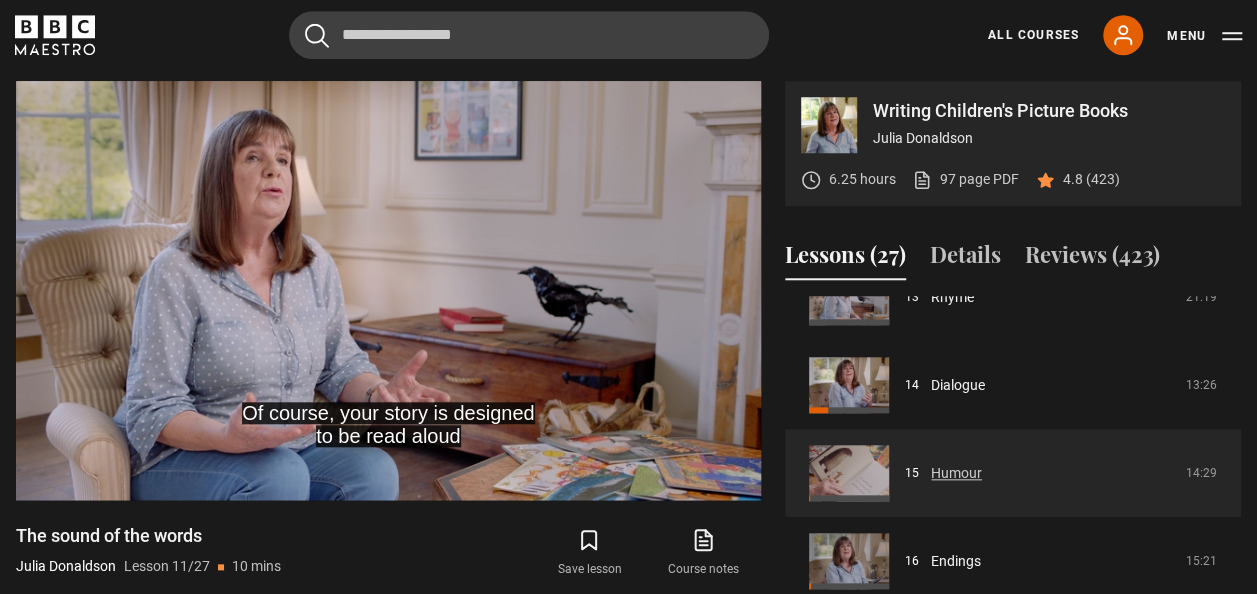 click on "Humour" at bounding box center [956, 473] 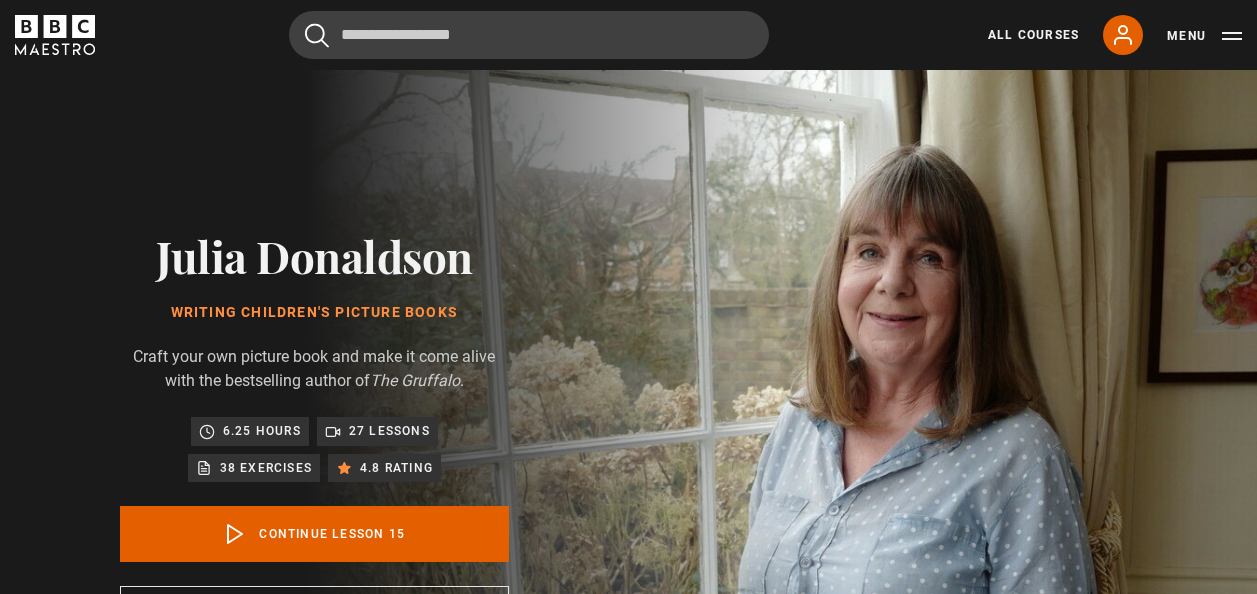 scroll, scrollTop: 803, scrollLeft: 0, axis: vertical 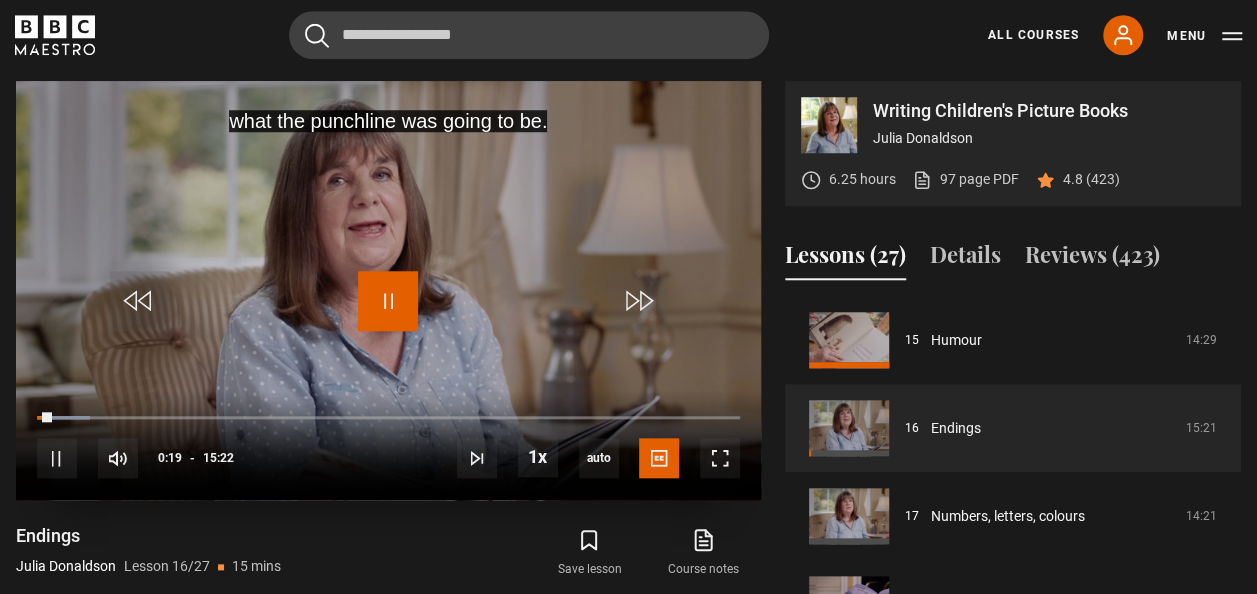 click at bounding box center (388, 301) 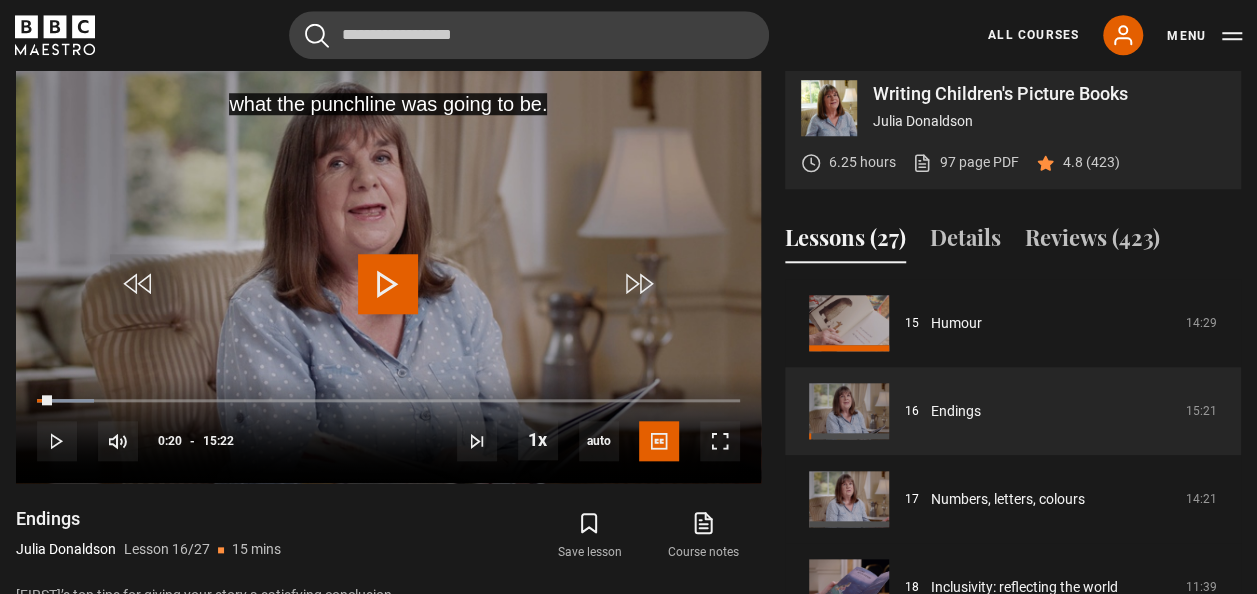 scroll, scrollTop: 832, scrollLeft: 0, axis: vertical 